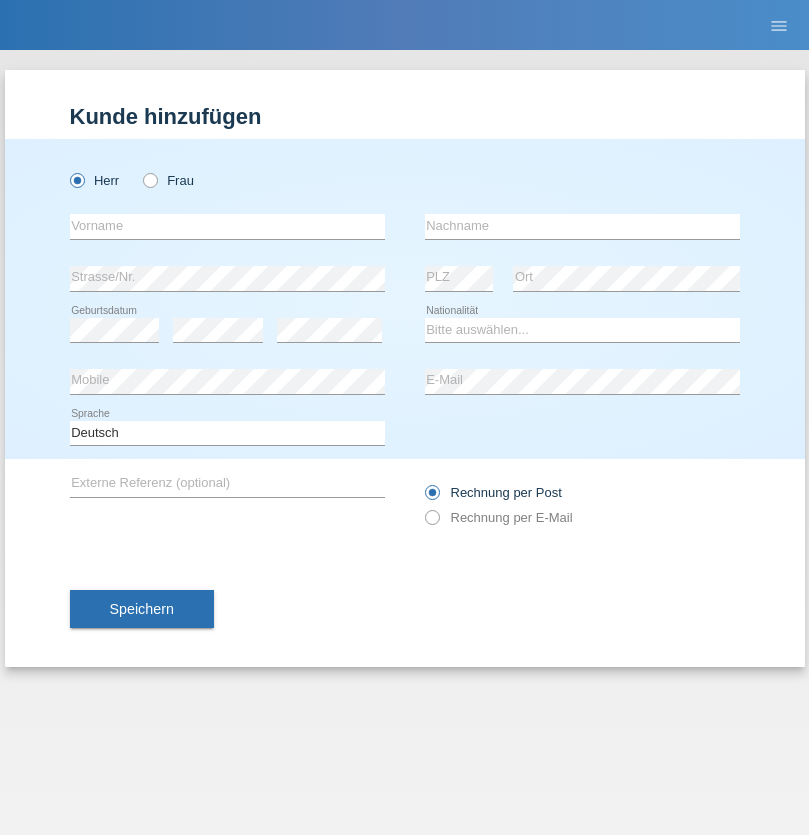 scroll, scrollTop: 0, scrollLeft: 0, axis: both 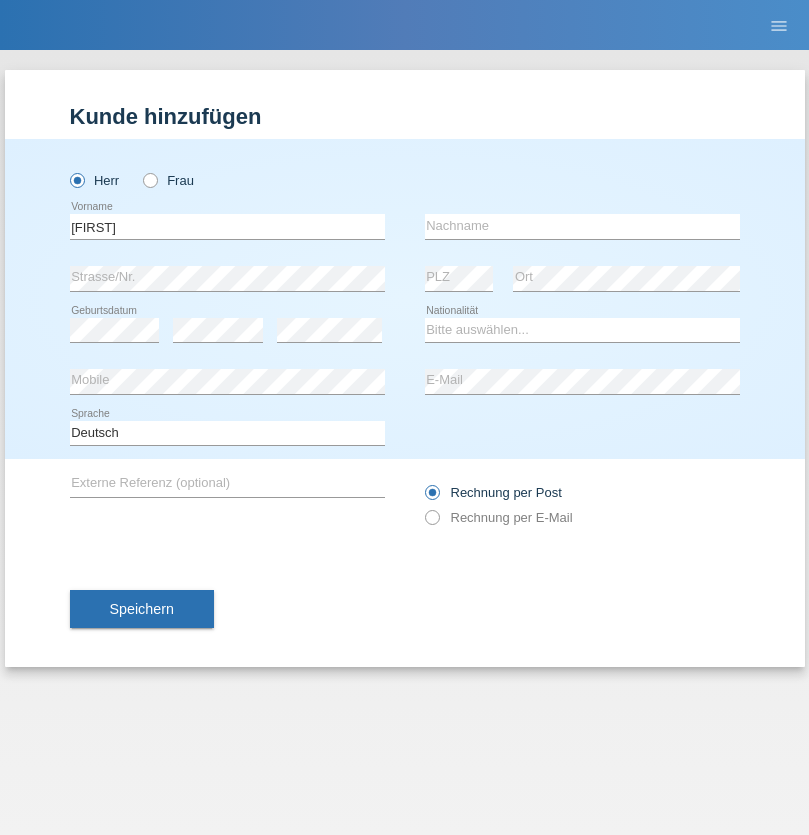 type on "Thomas" 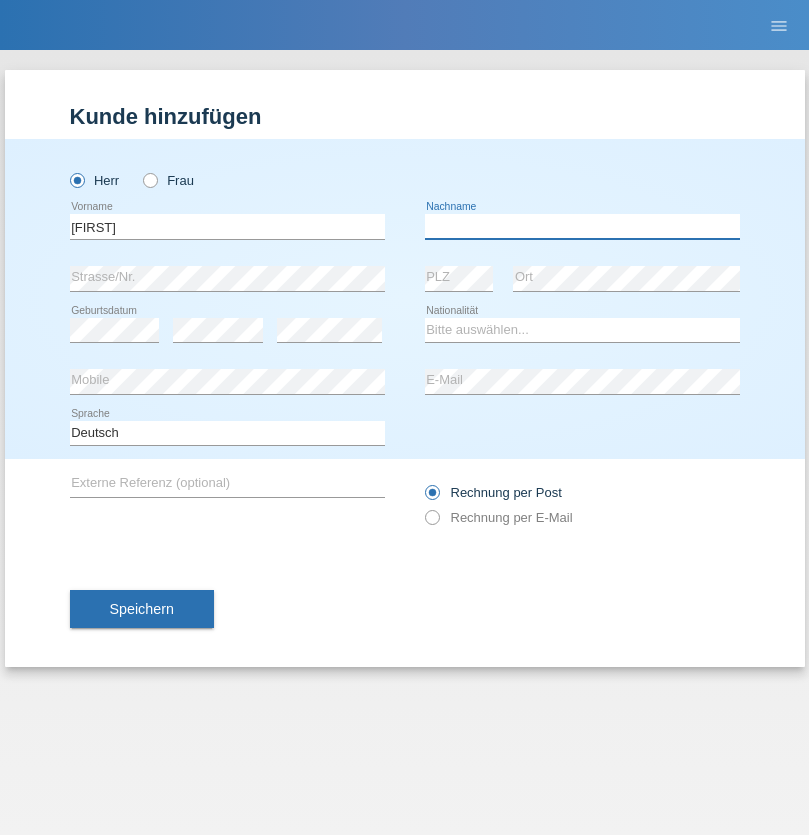 click at bounding box center [582, 226] 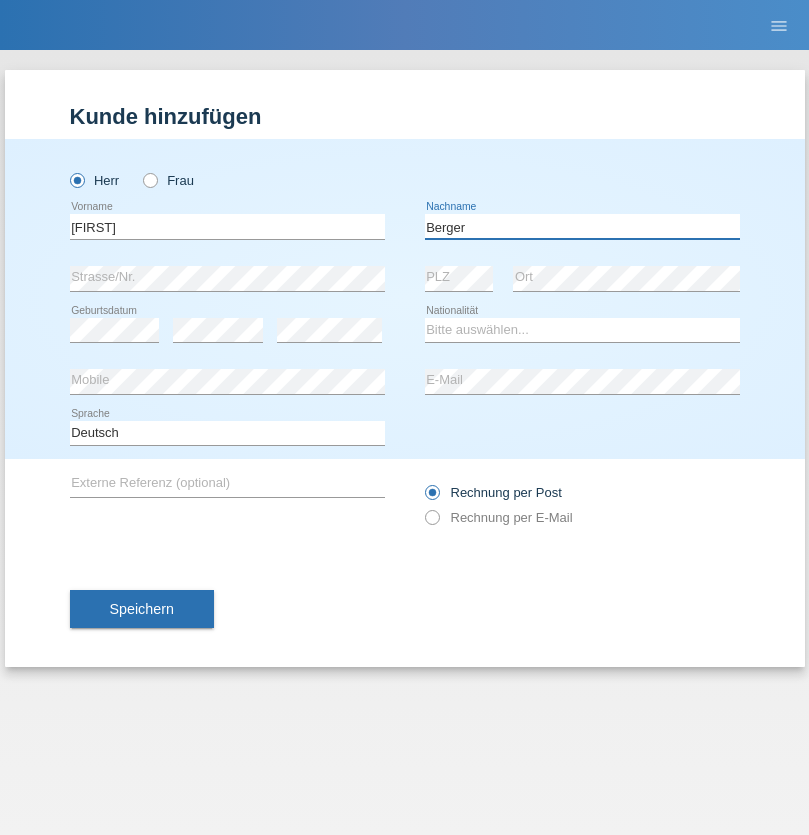 type on "Berger" 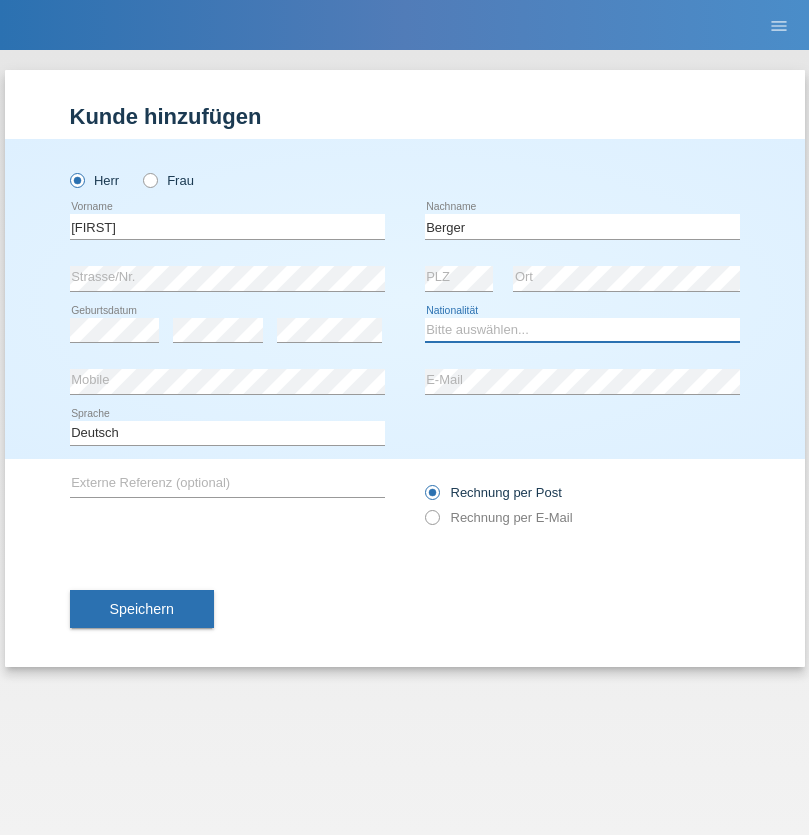 select on "CH" 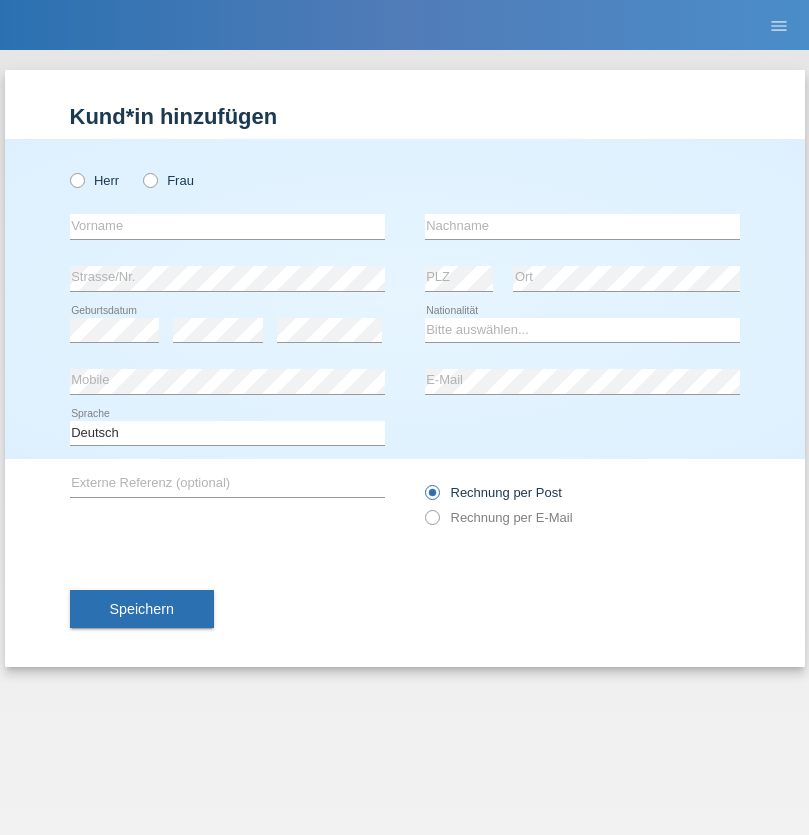 scroll, scrollTop: 0, scrollLeft: 0, axis: both 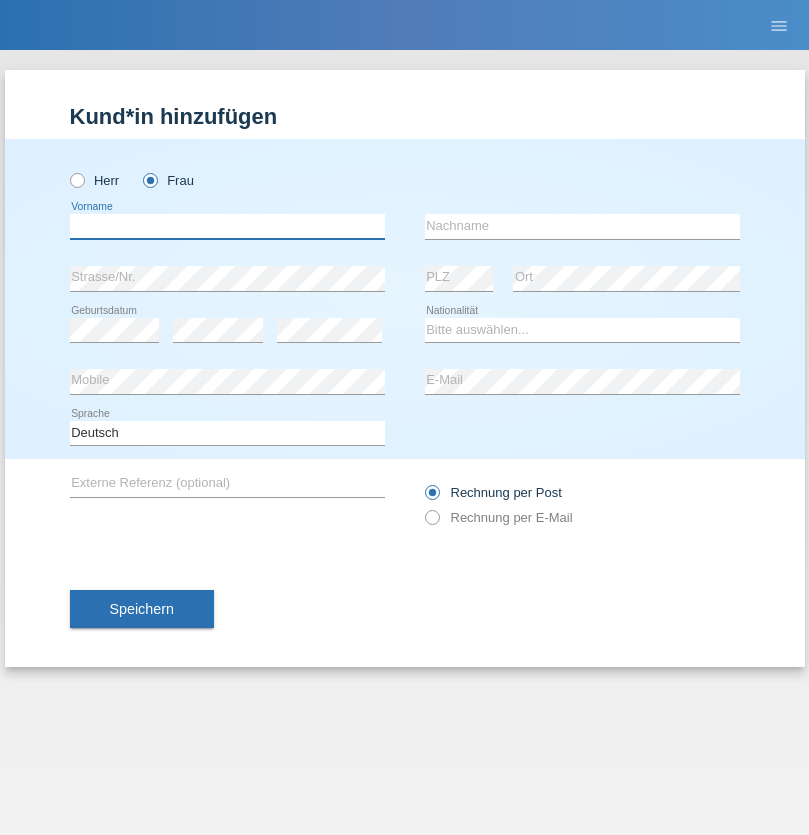 click at bounding box center (227, 226) 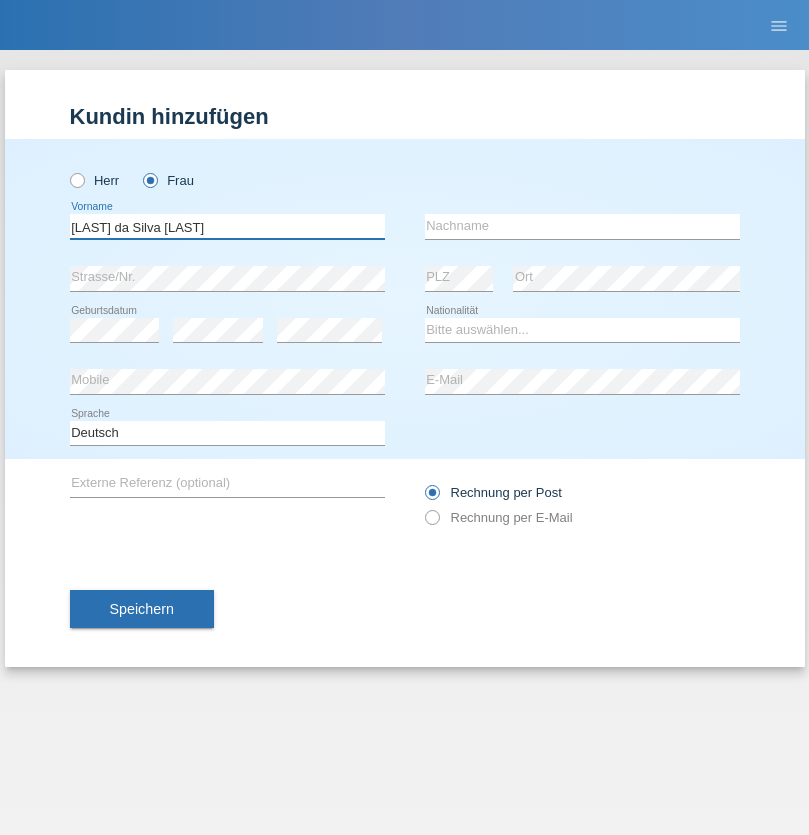 type on "Teixeira da Silva Moço" 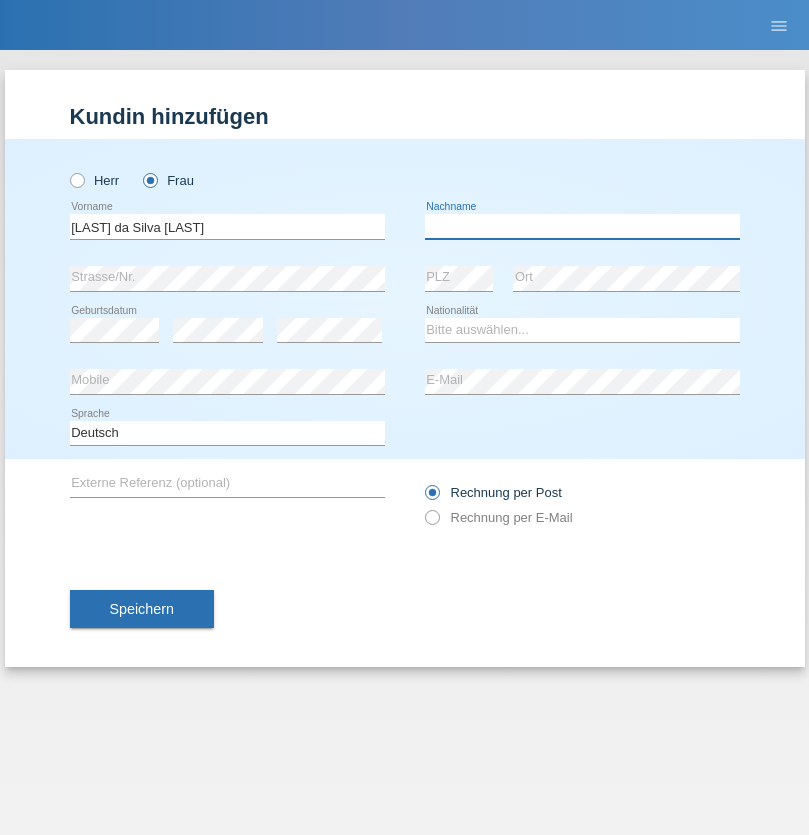 click at bounding box center [582, 226] 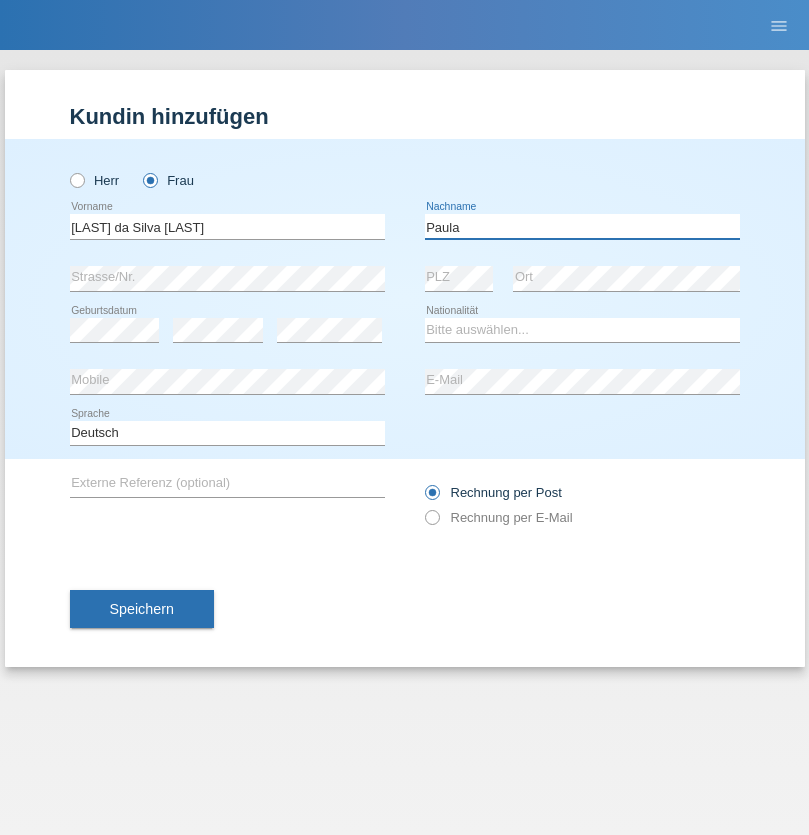 type on "Paula" 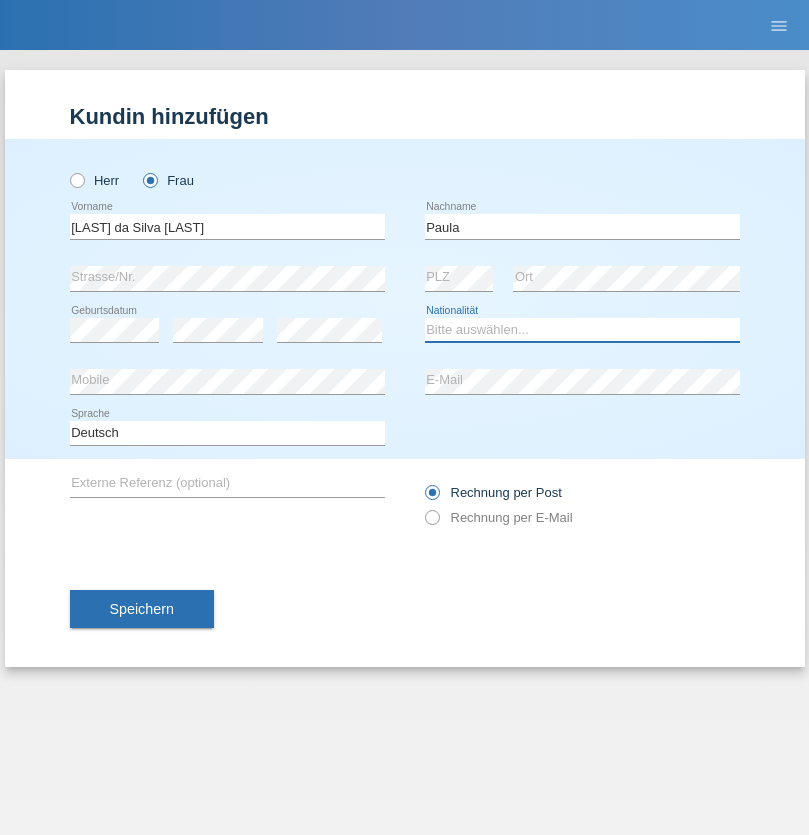 select on "PT" 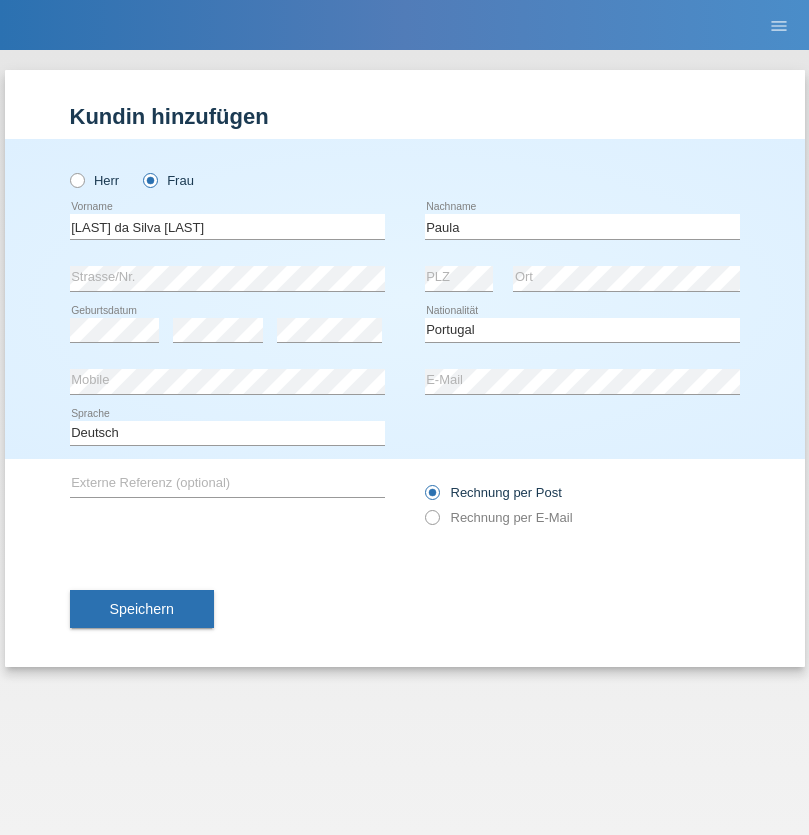 select on "C" 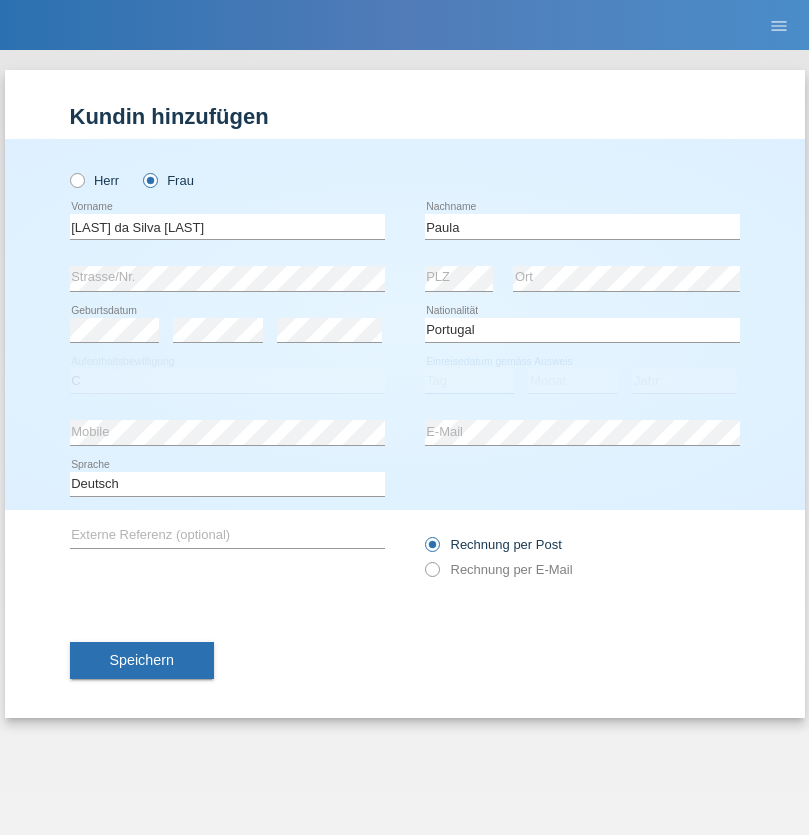 select on "28" 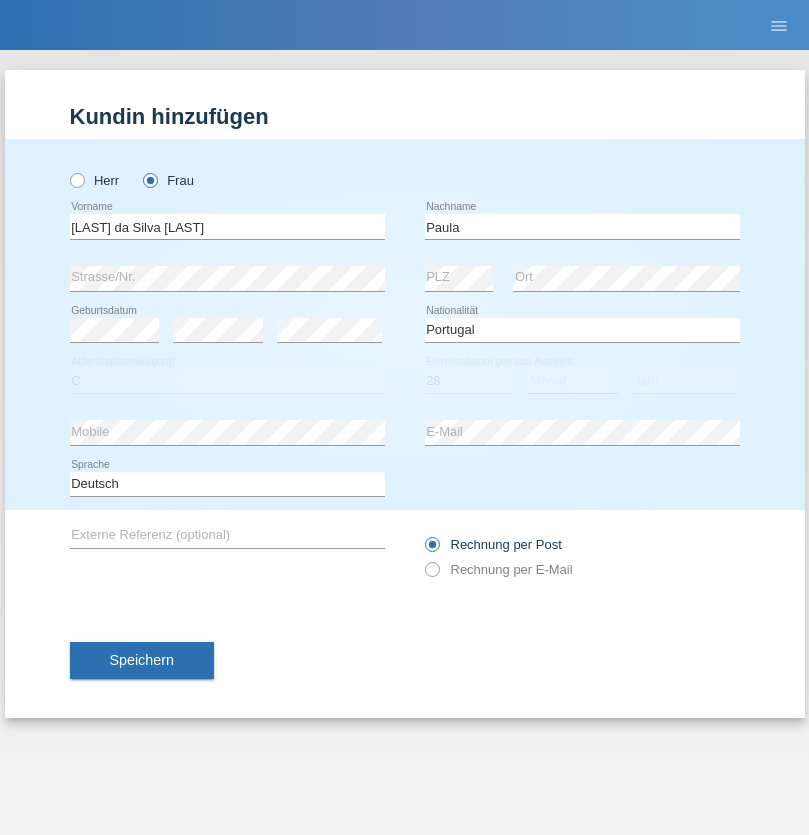 select on "03" 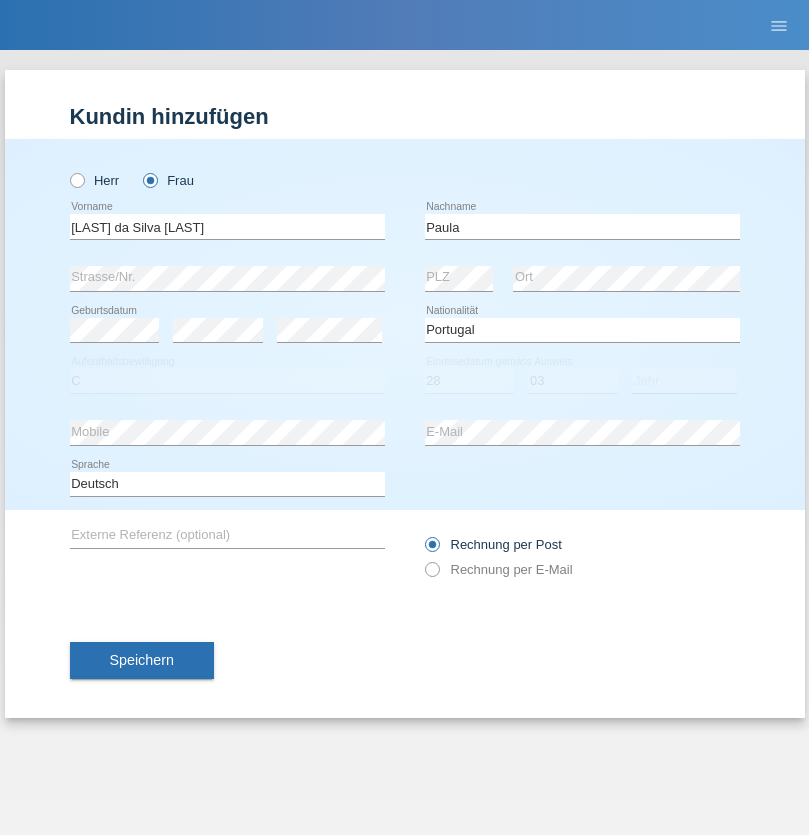 select on "2005" 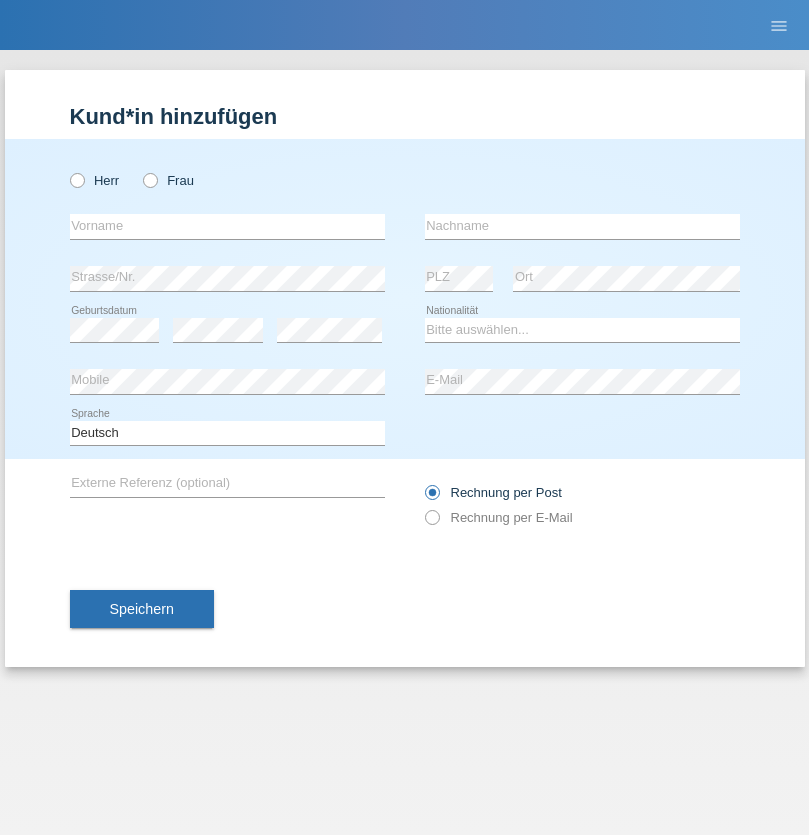 scroll, scrollTop: 0, scrollLeft: 0, axis: both 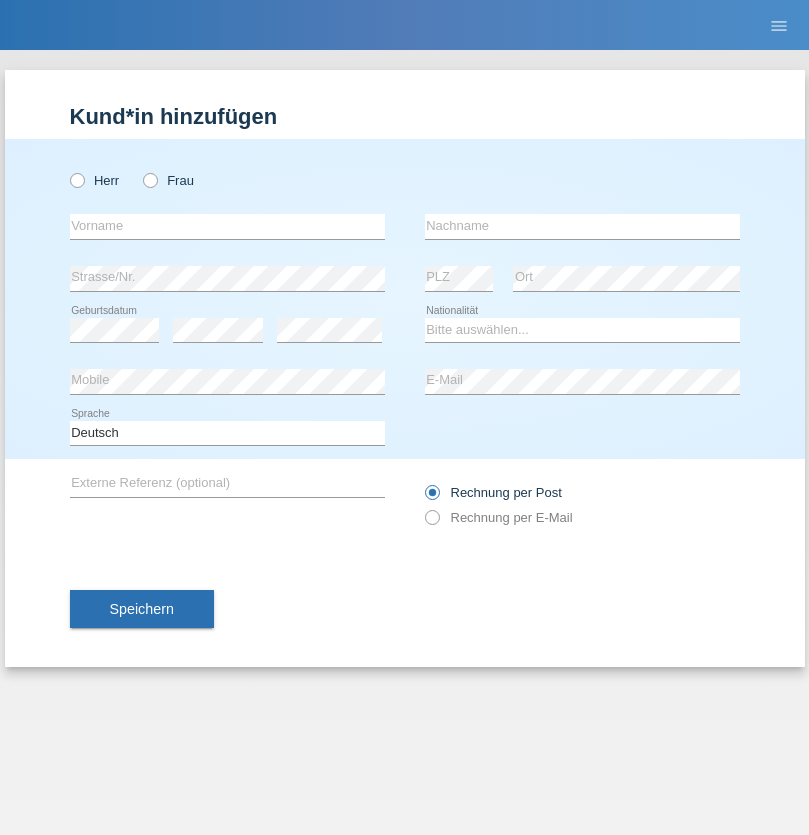 radio on "true" 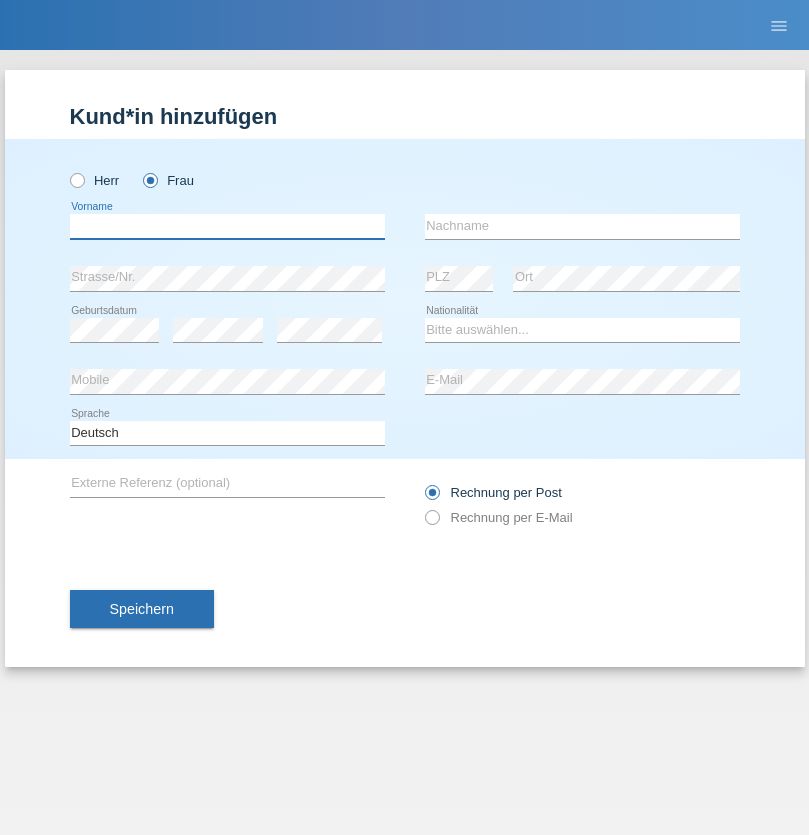 click at bounding box center [227, 226] 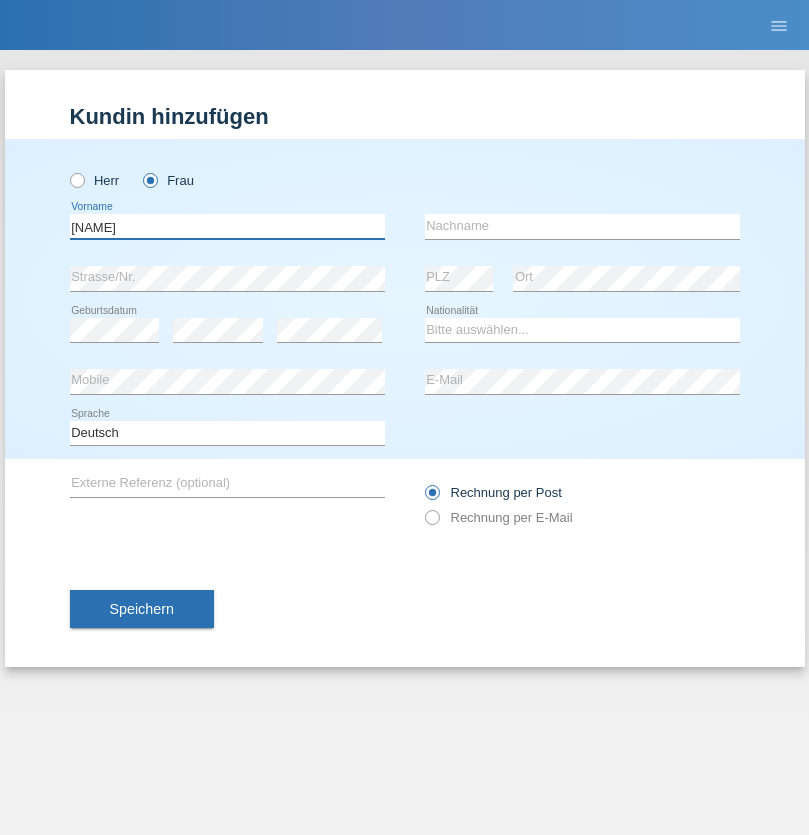 type on "Niculae" 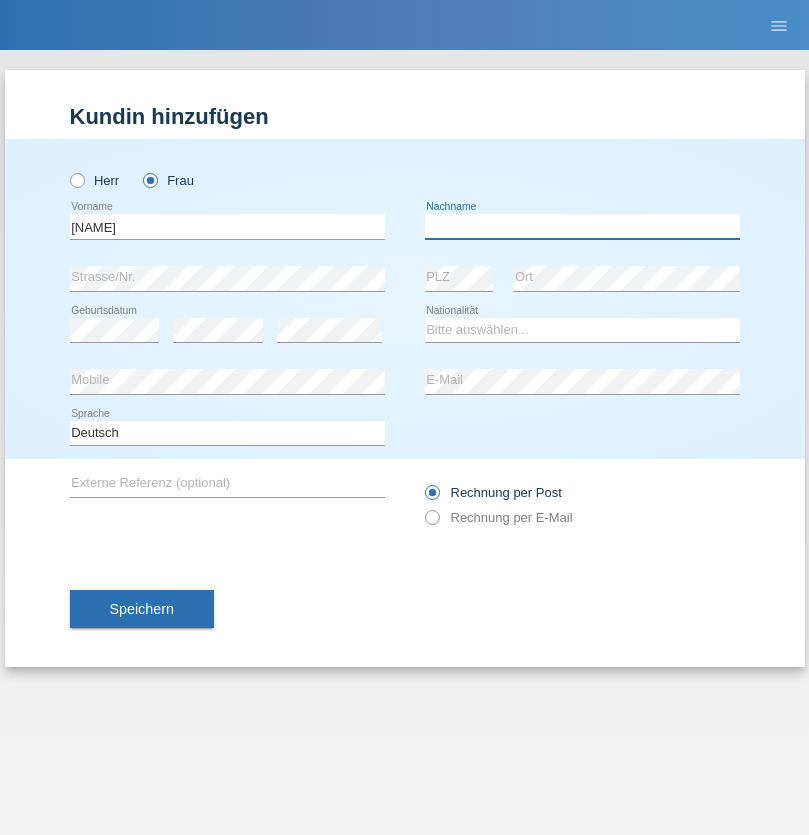click at bounding box center [582, 226] 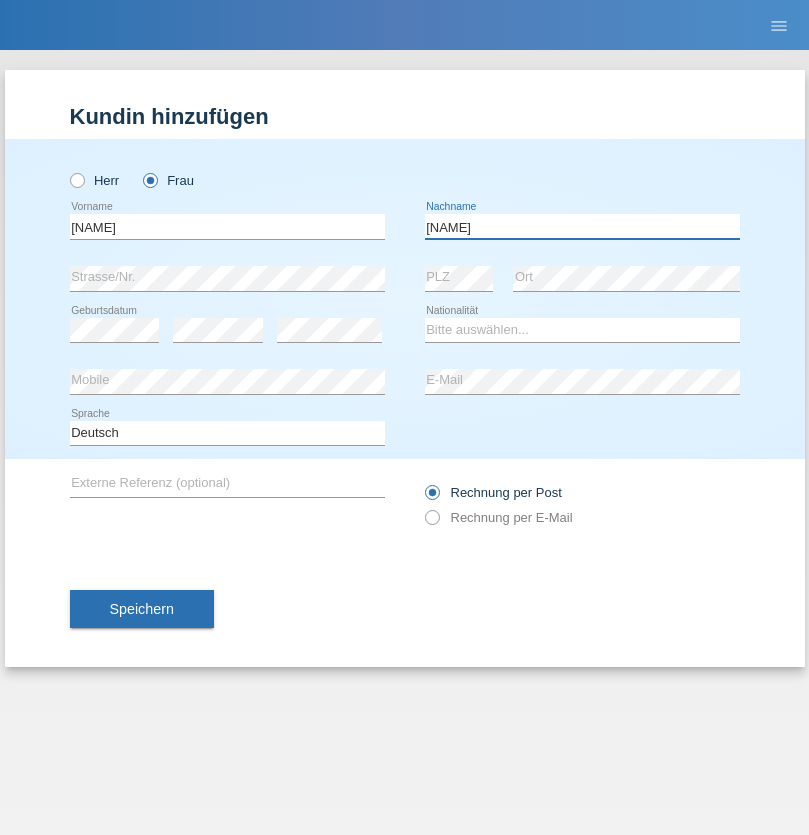 type on "[FIRST]" 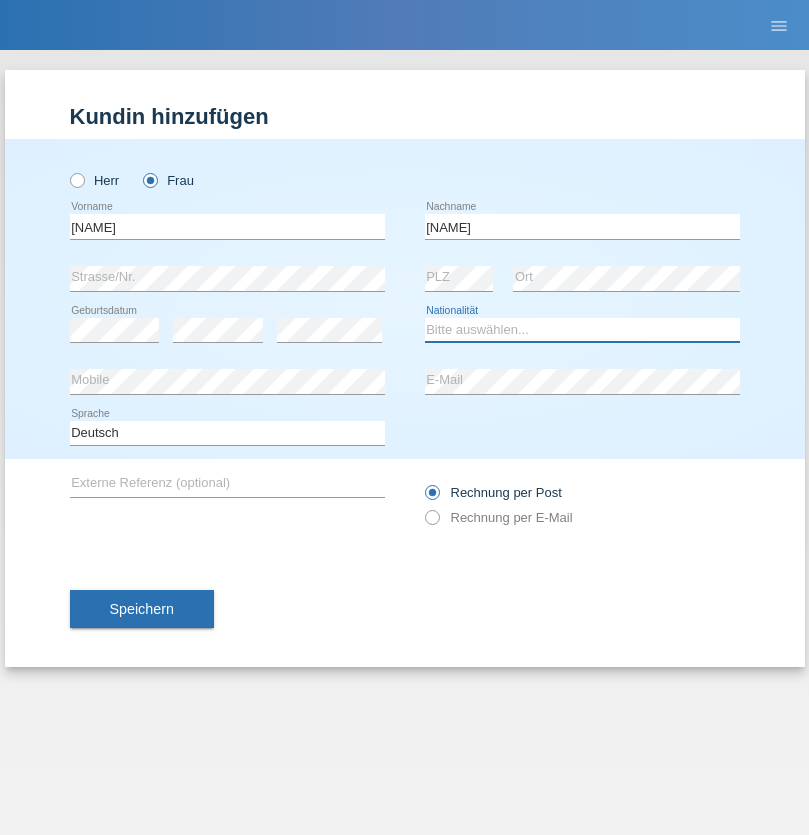 select on "OM" 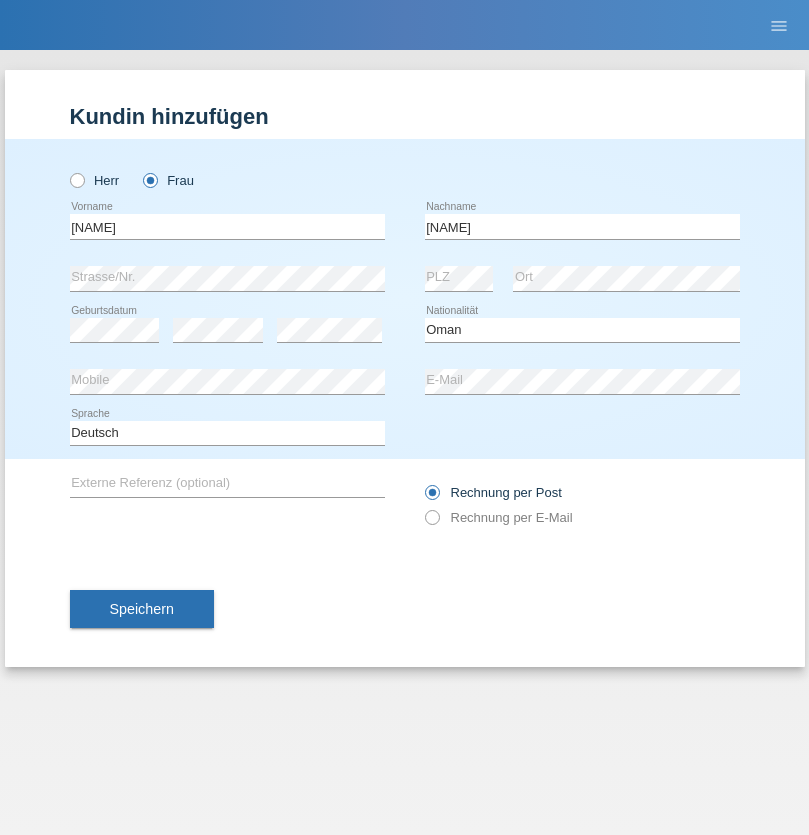 select on "C" 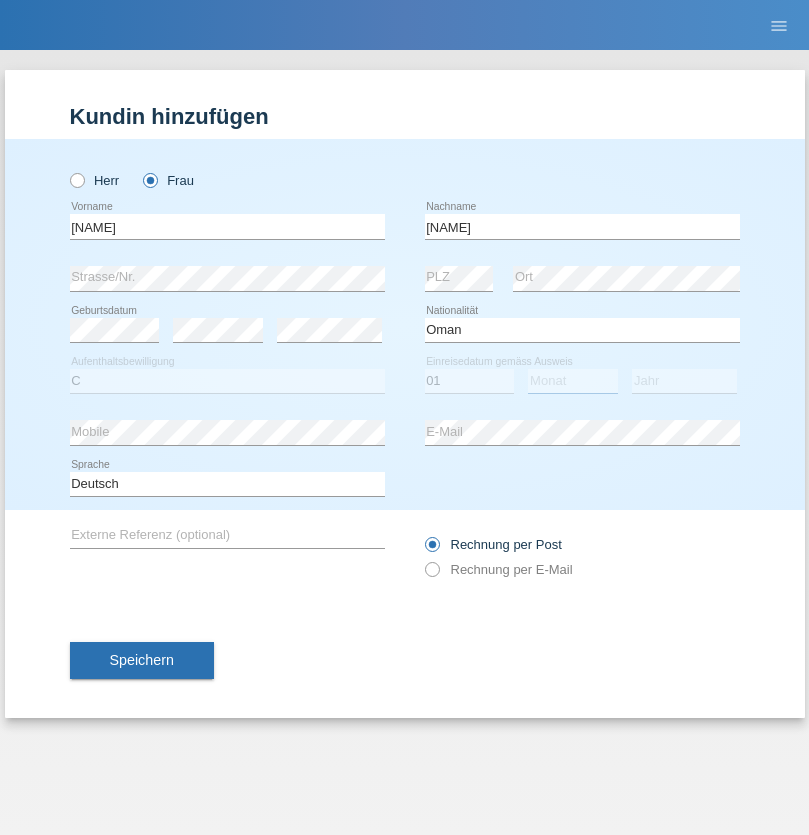 select on "06" 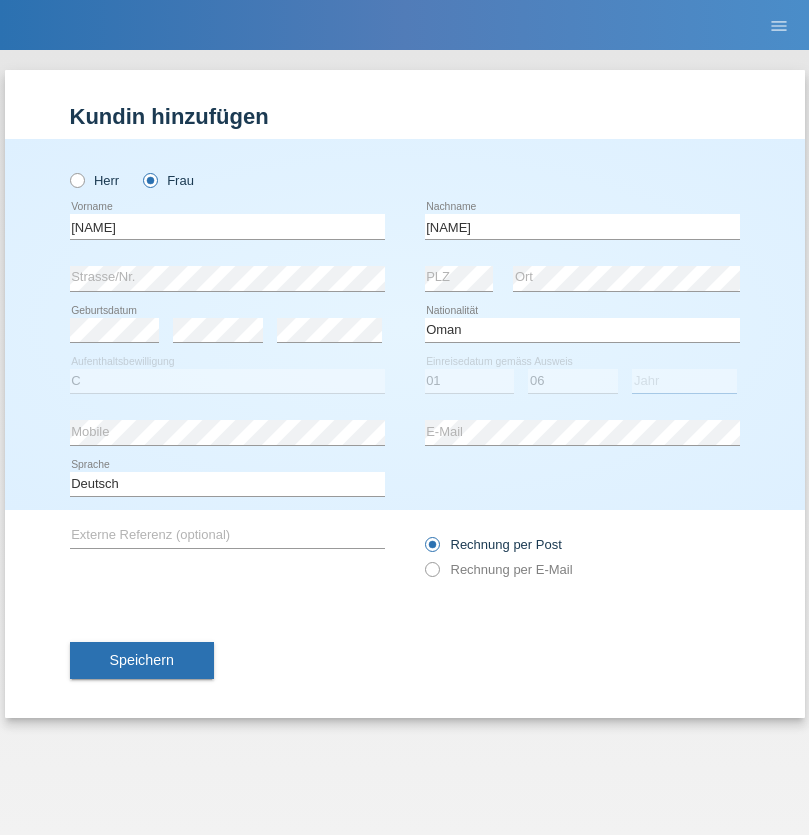 select on "2021" 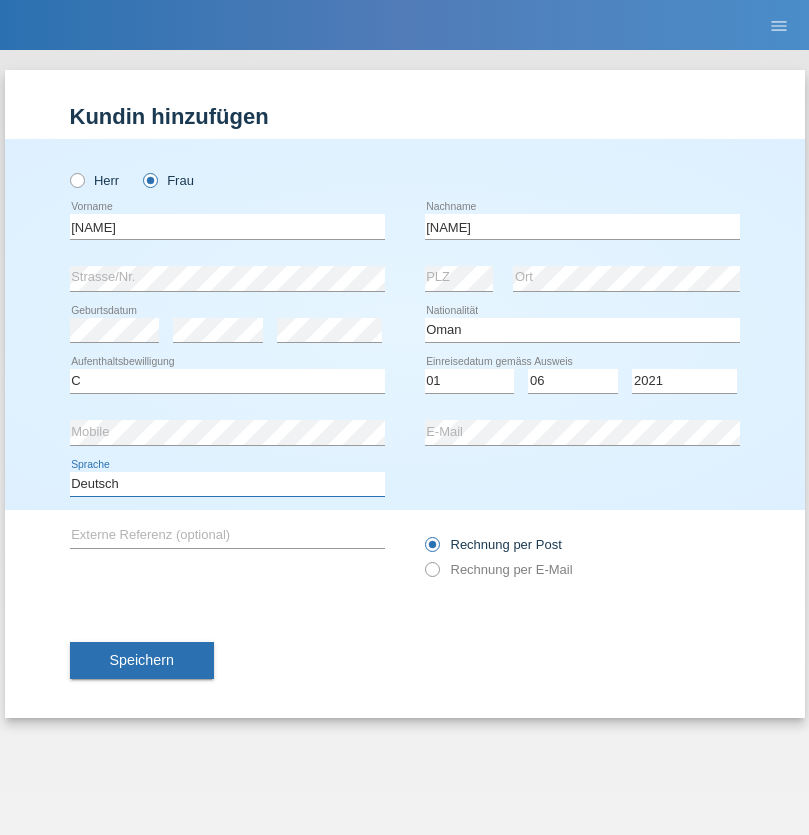 select on "en" 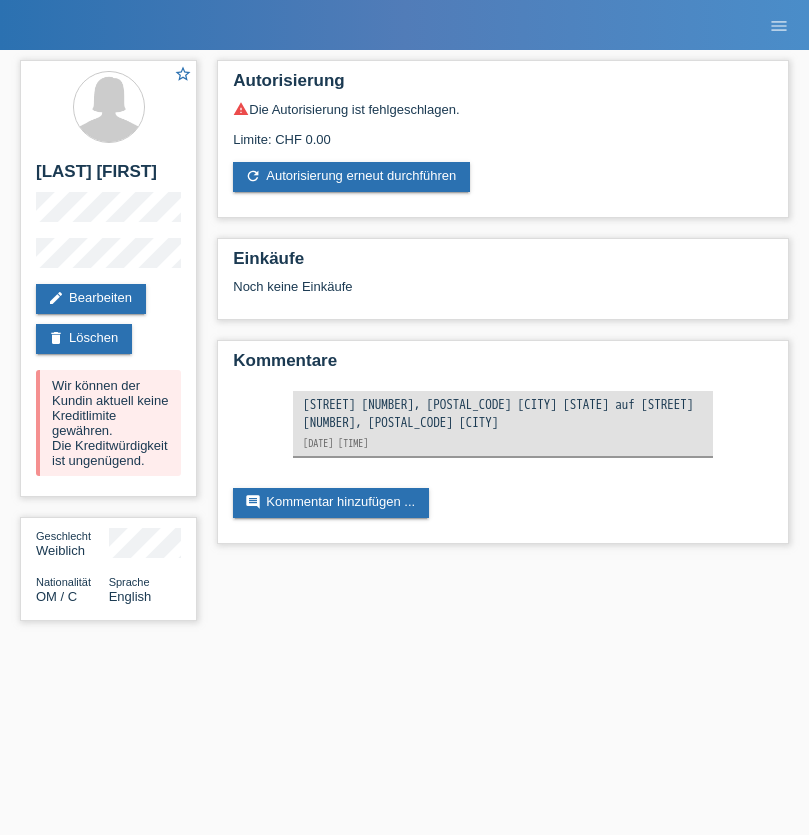 scroll, scrollTop: 0, scrollLeft: 0, axis: both 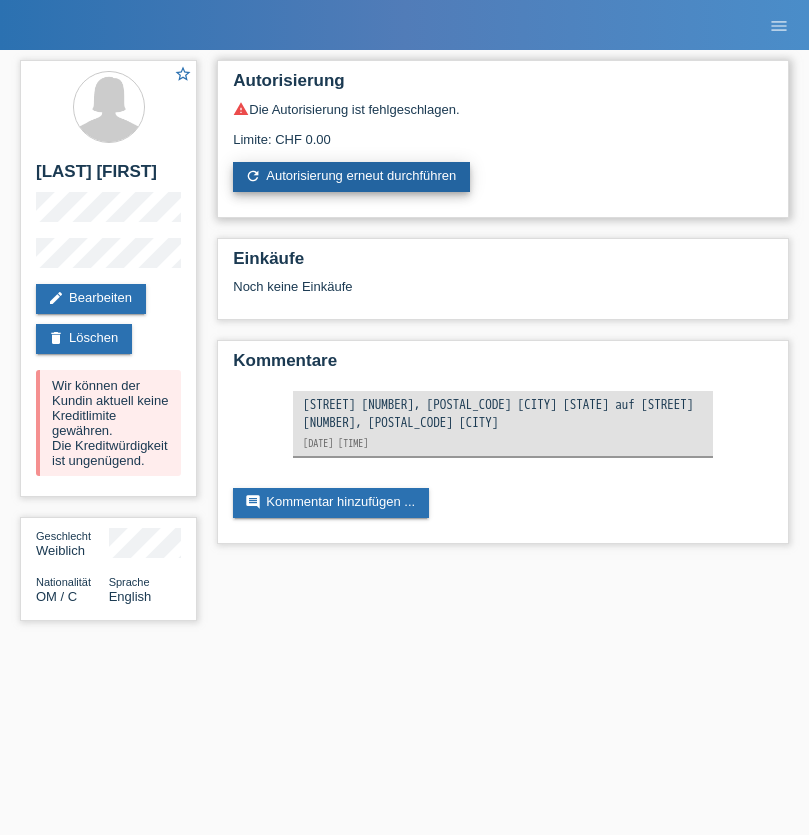 click on "refresh  Autorisierung erneut durchführen" at bounding box center (351, 177) 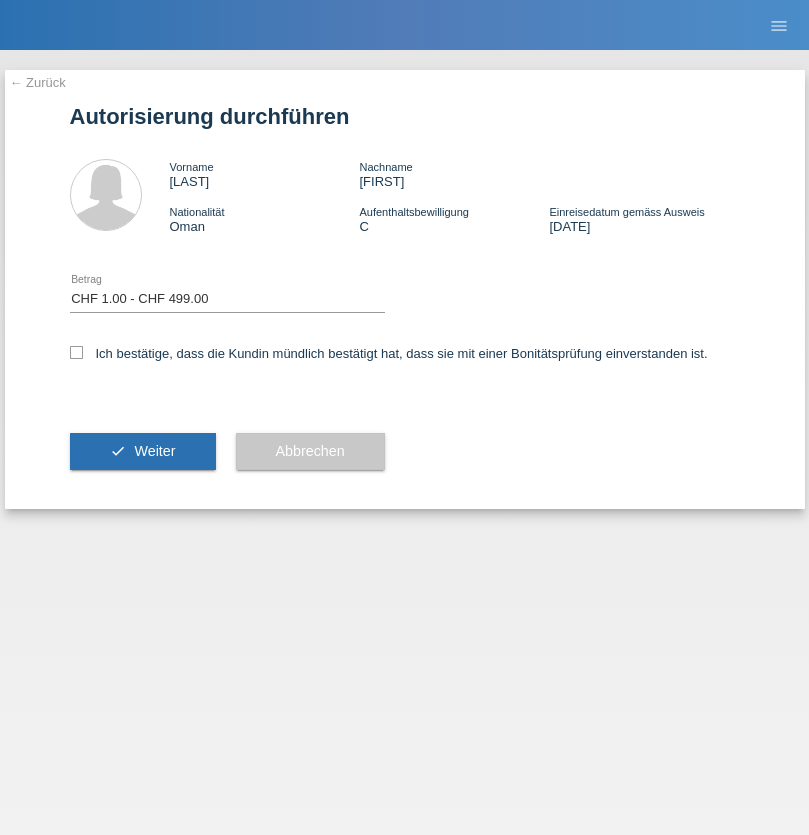 select on "1" 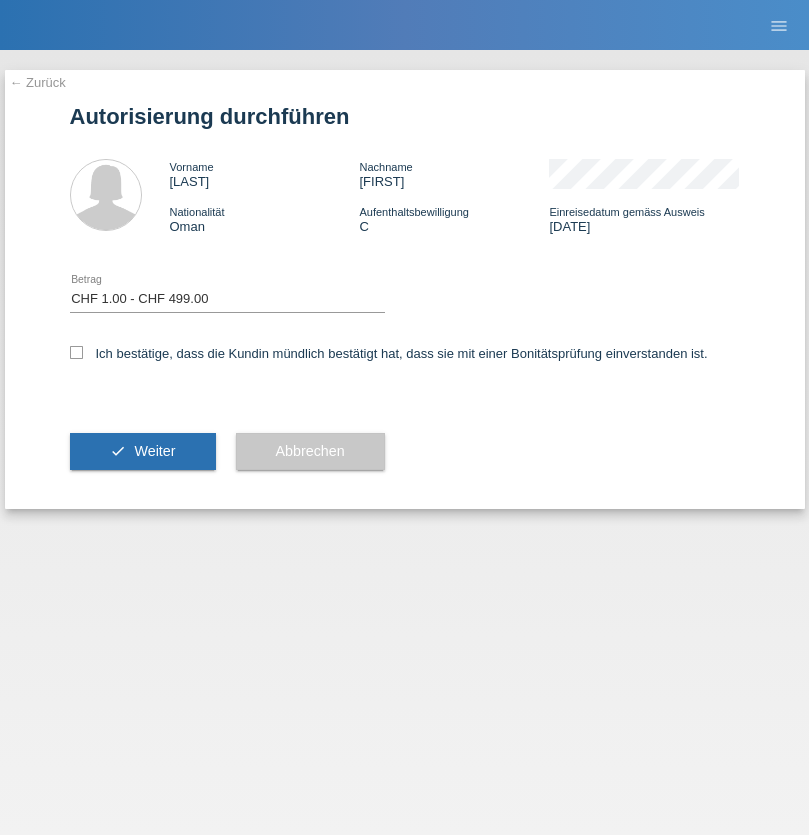 checkbox on "true" 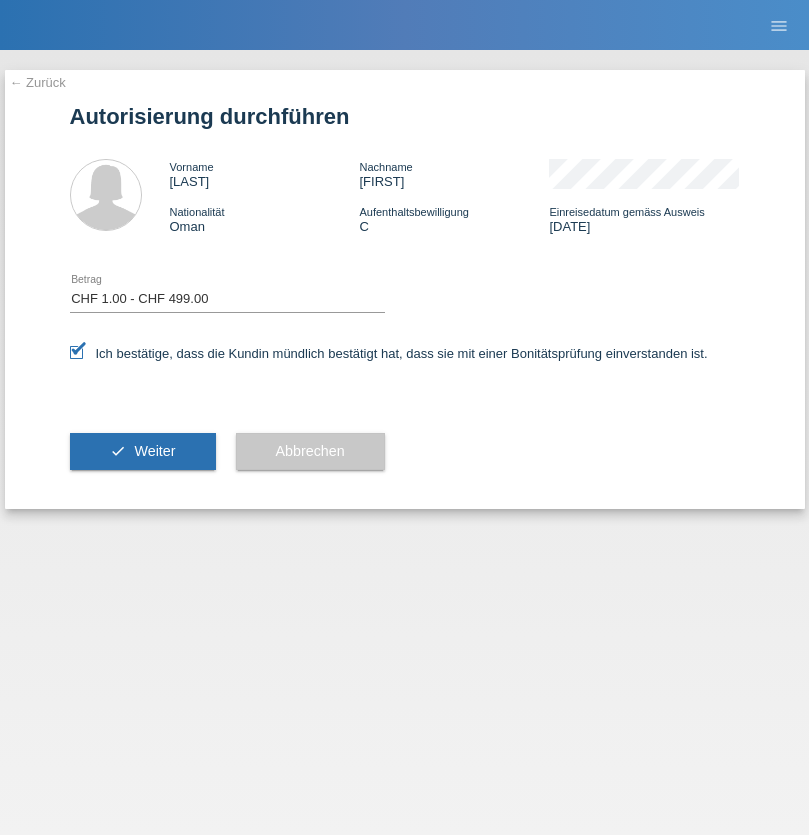scroll, scrollTop: 0, scrollLeft: 0, axis: both 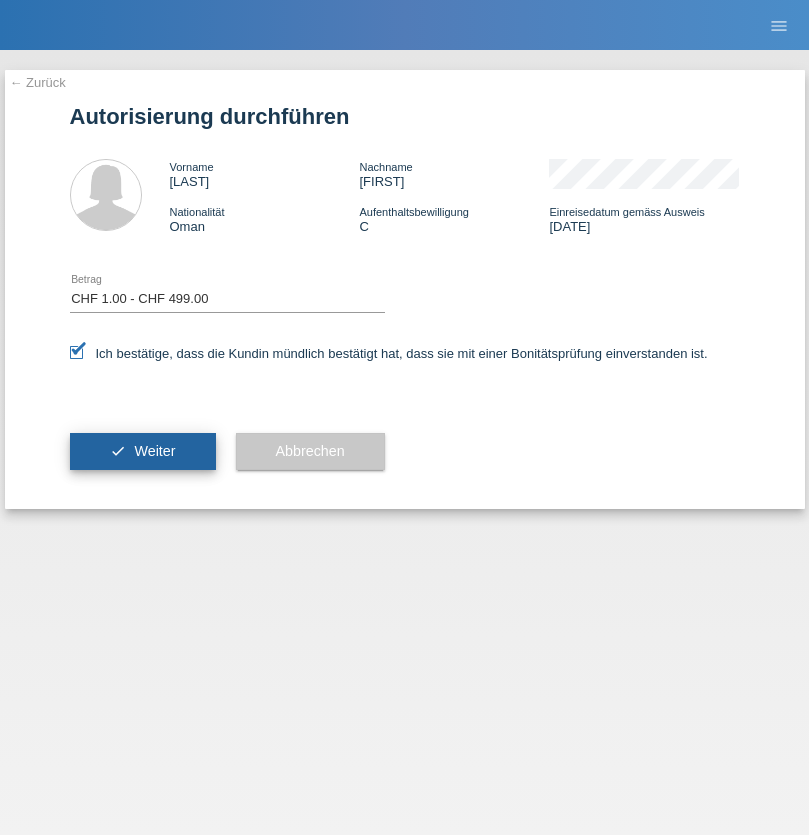 click on "Weiter" at bounding box center (154, 451) 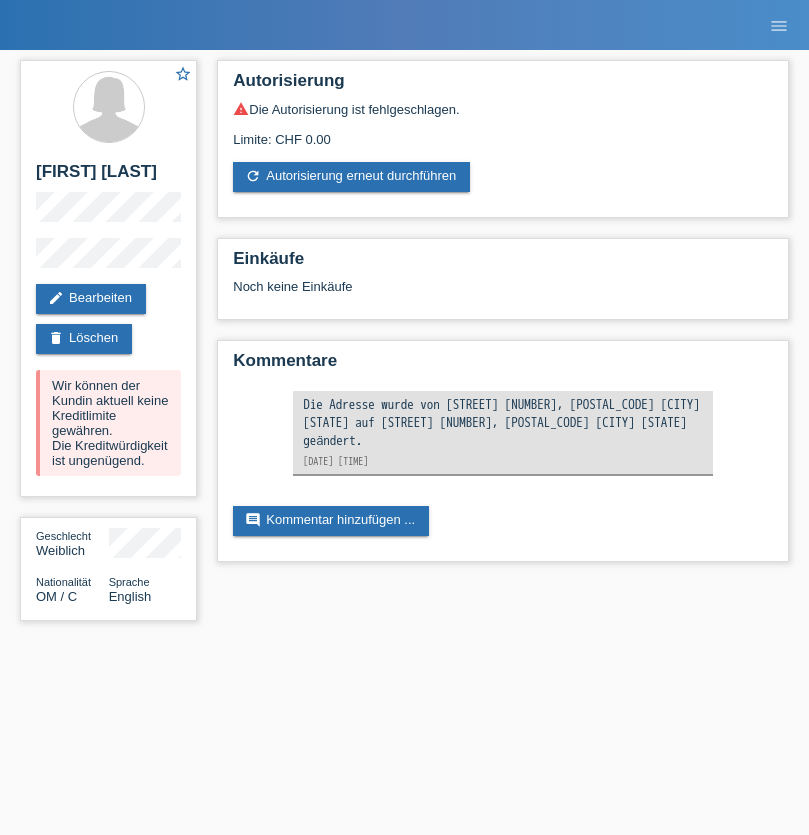 scroll, scrollTop: 0, scrollLeft: 0, axis: both 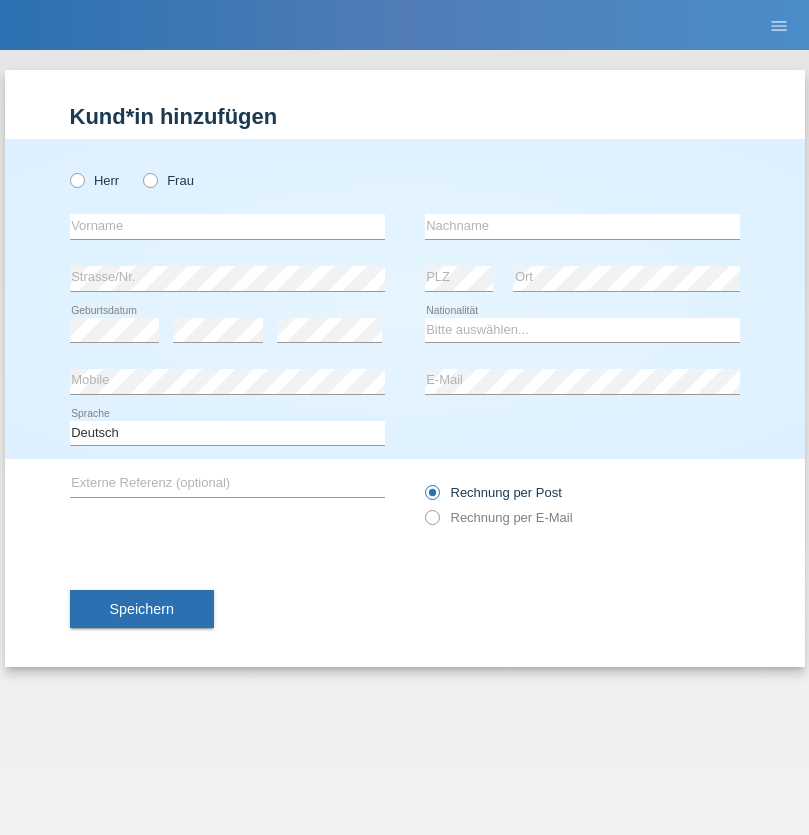 radio on "true" 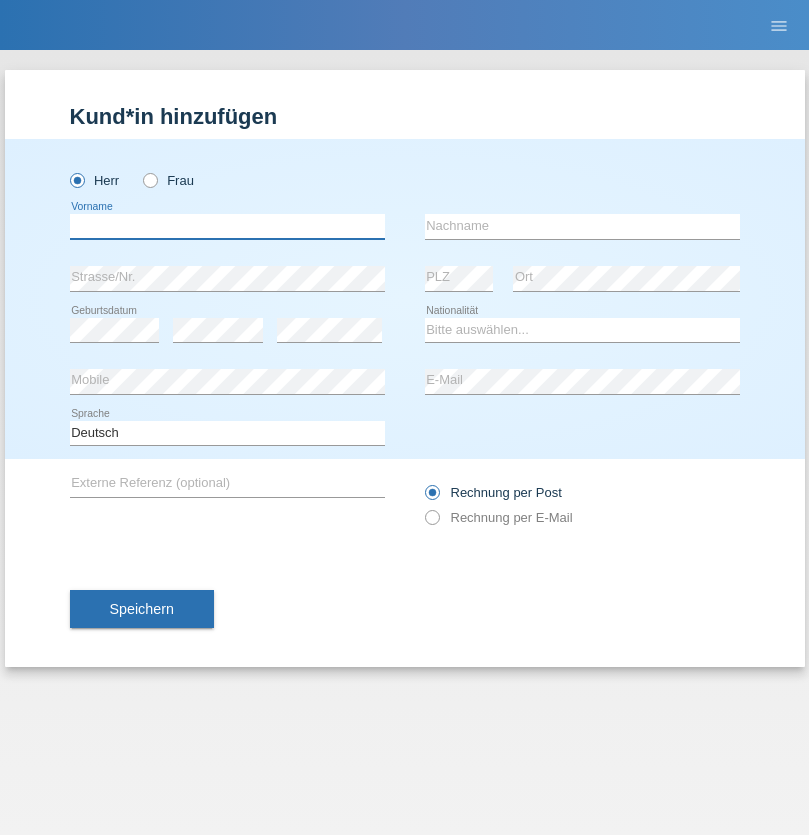 click at bounding box center [227, 226] 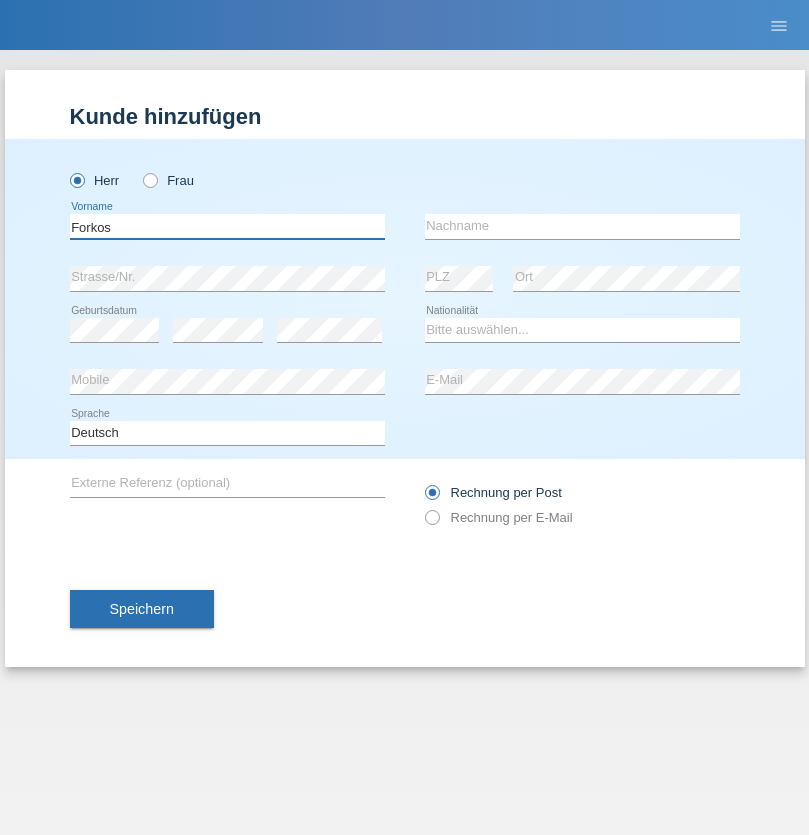 type on "Forkos" 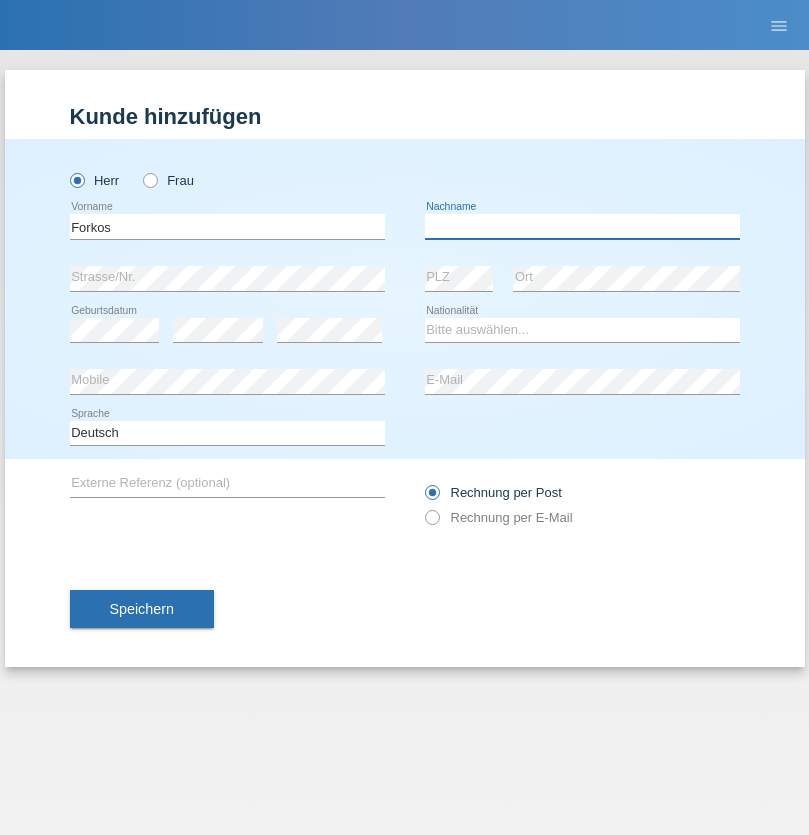click at bounding box center [582, 226] 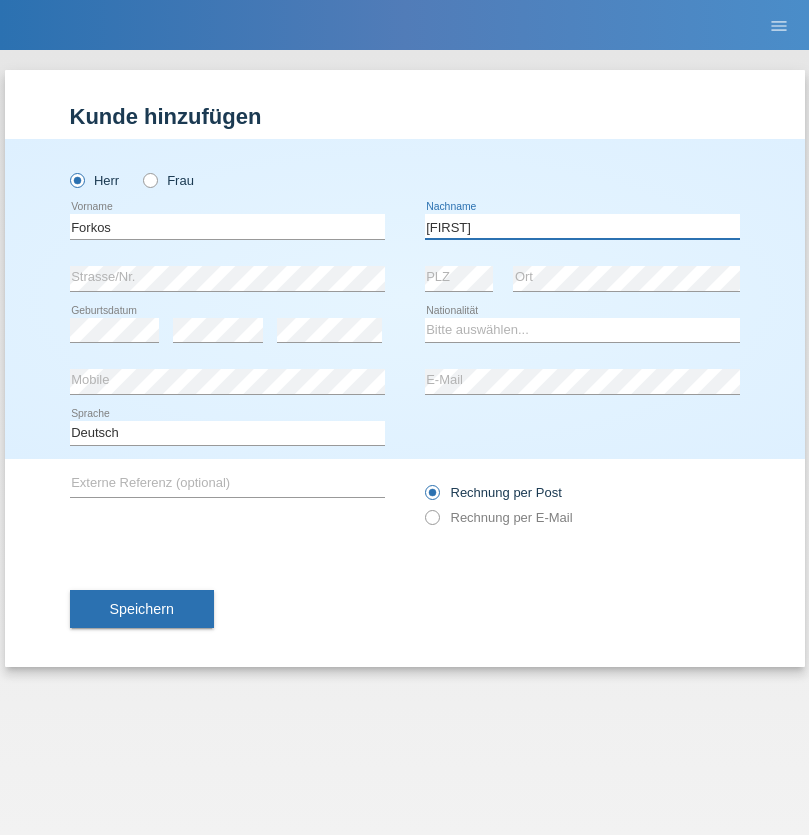 type on "[FIRST]" 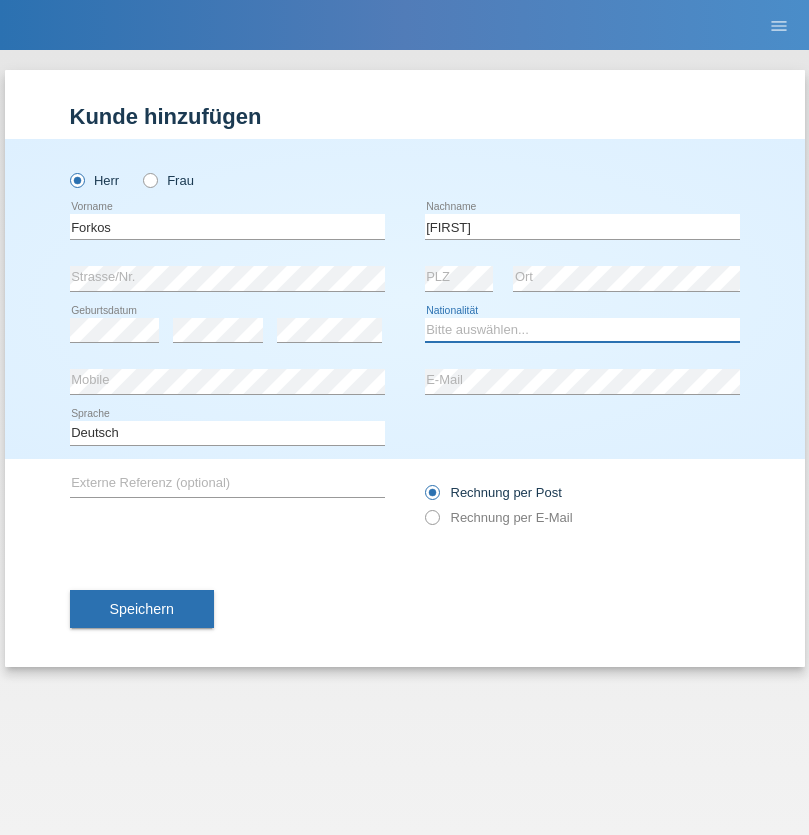 select on "UA" 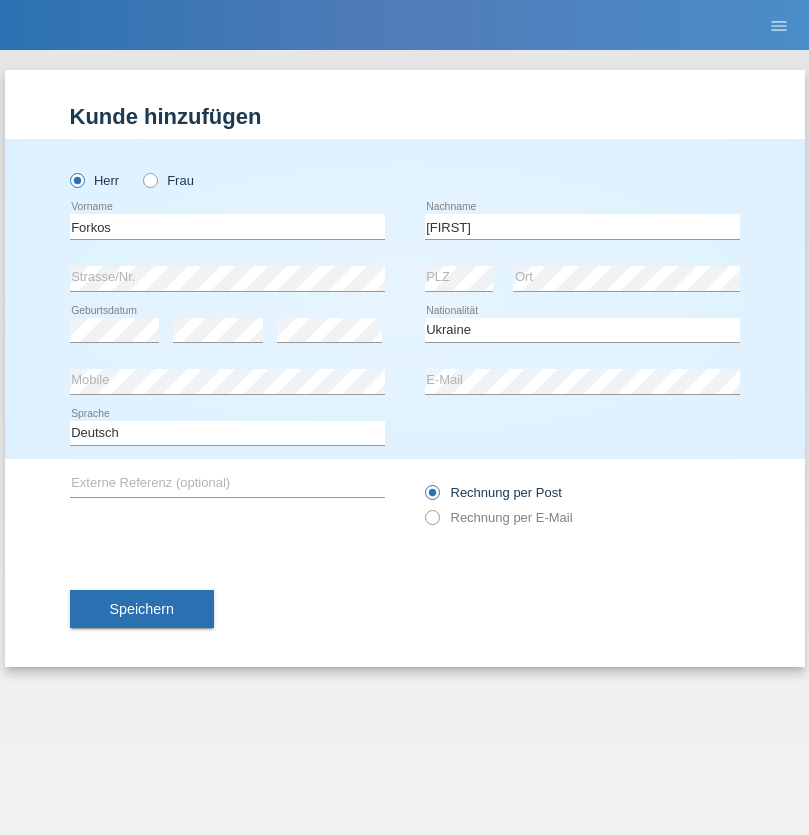 select on "C" 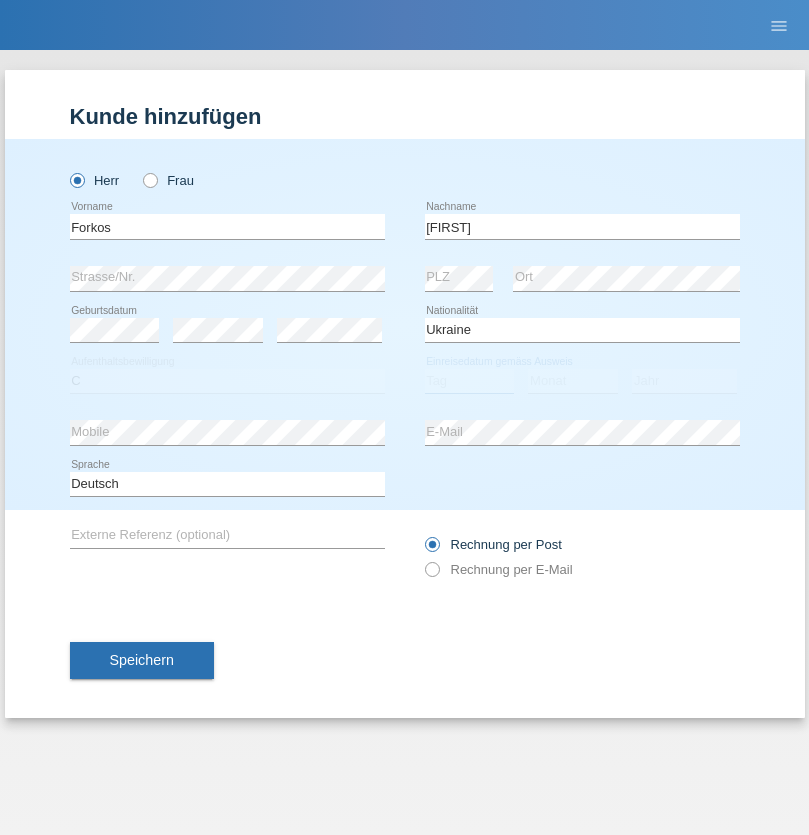 select on "12" 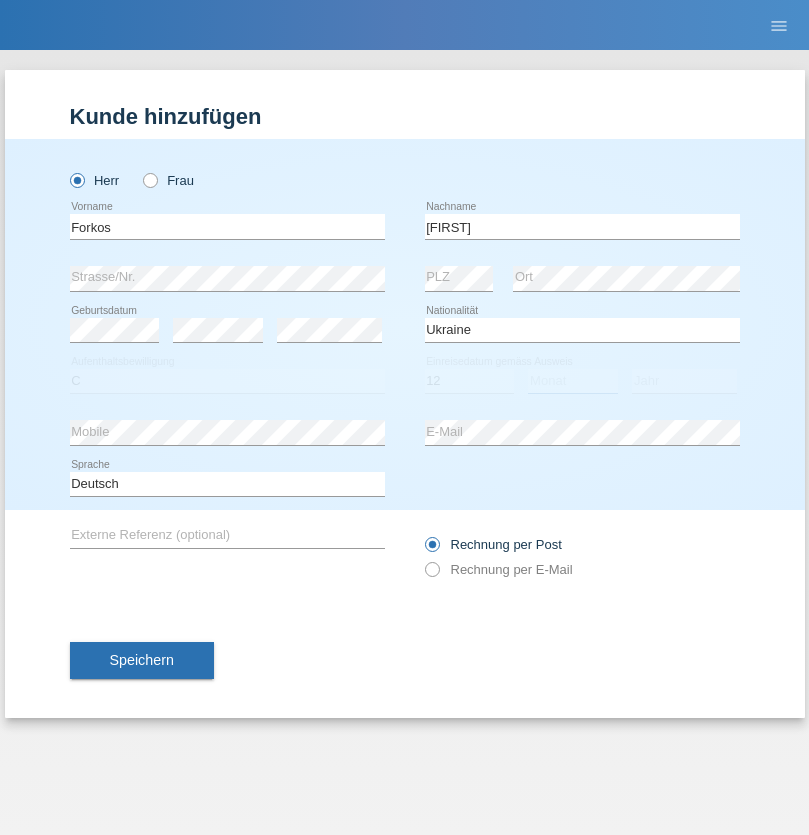 select on "09" 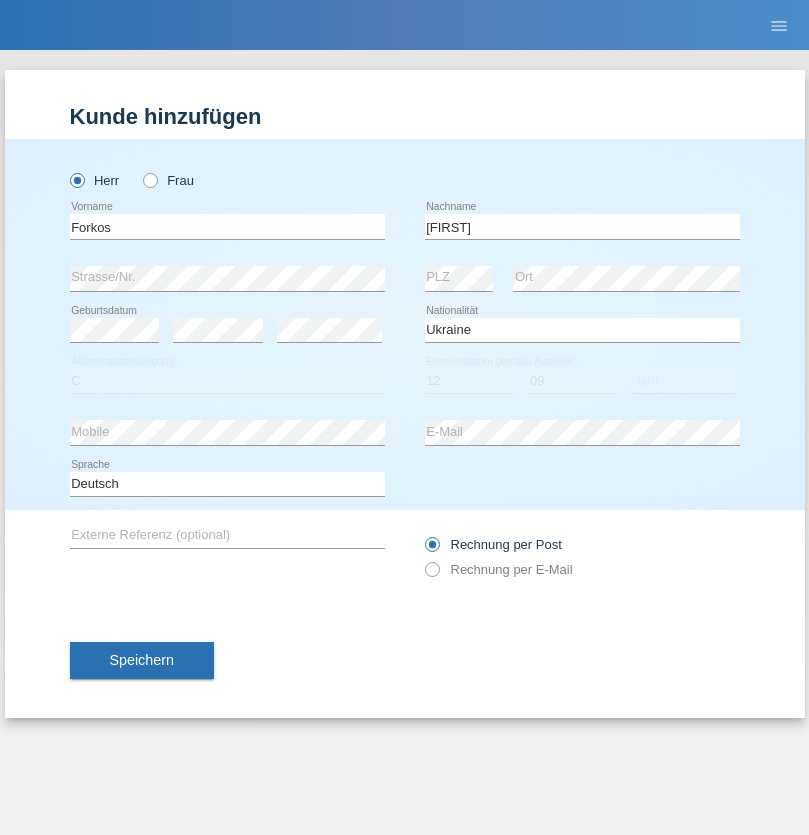select on "2021" 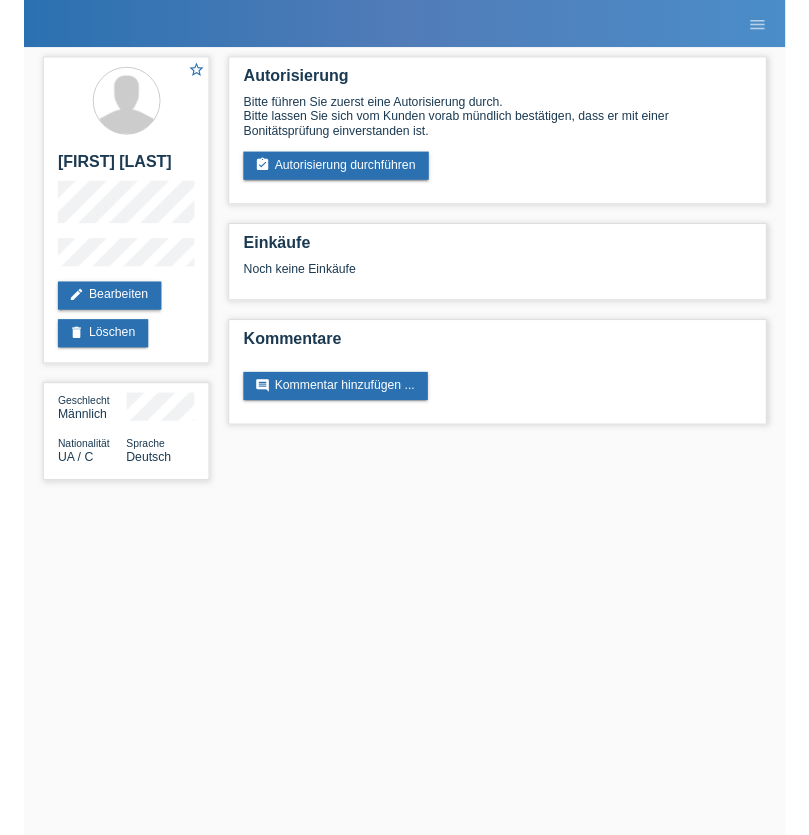 scroll, scrollTop: 0, scrollLeft: 0, axis: both 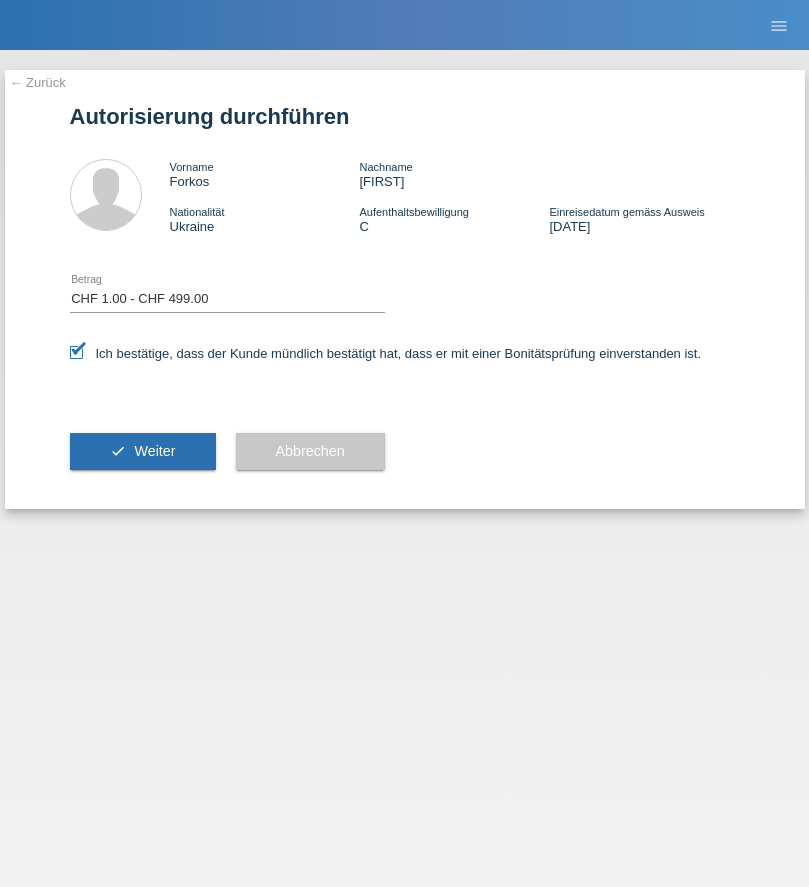 select on "1" 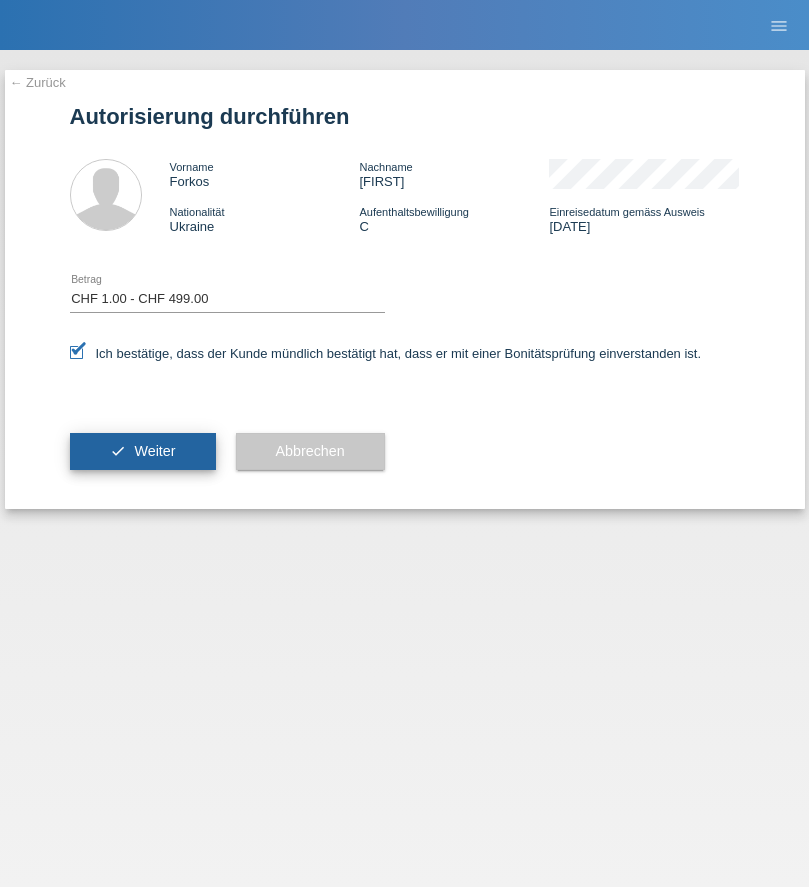 click on "Weiter" at bounding box center (154, 451) 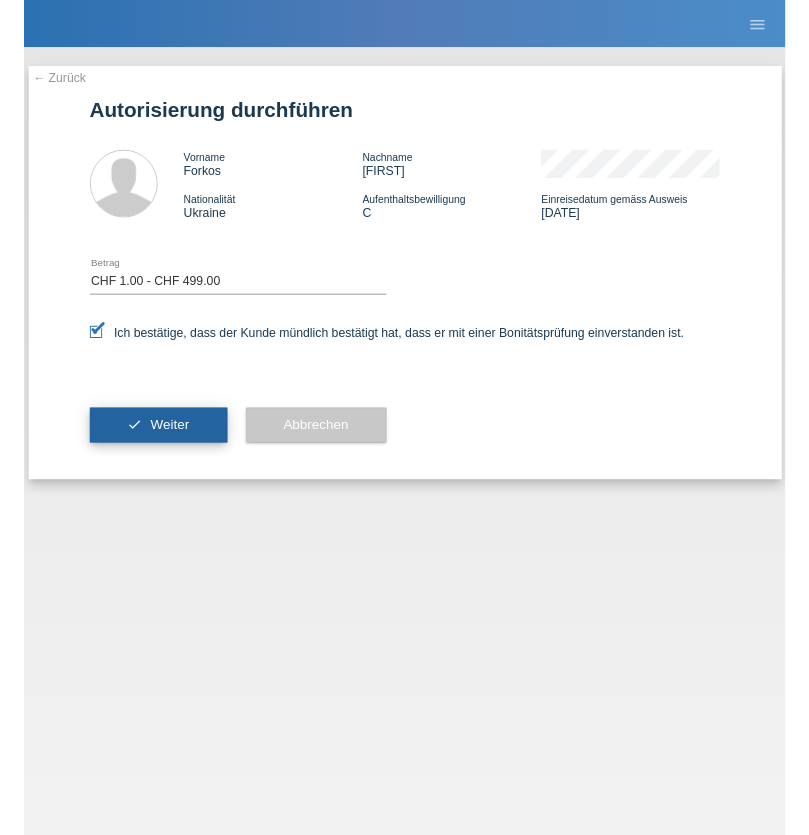scroll, scrollTop: 0, scrollLeft: 0, axis: both 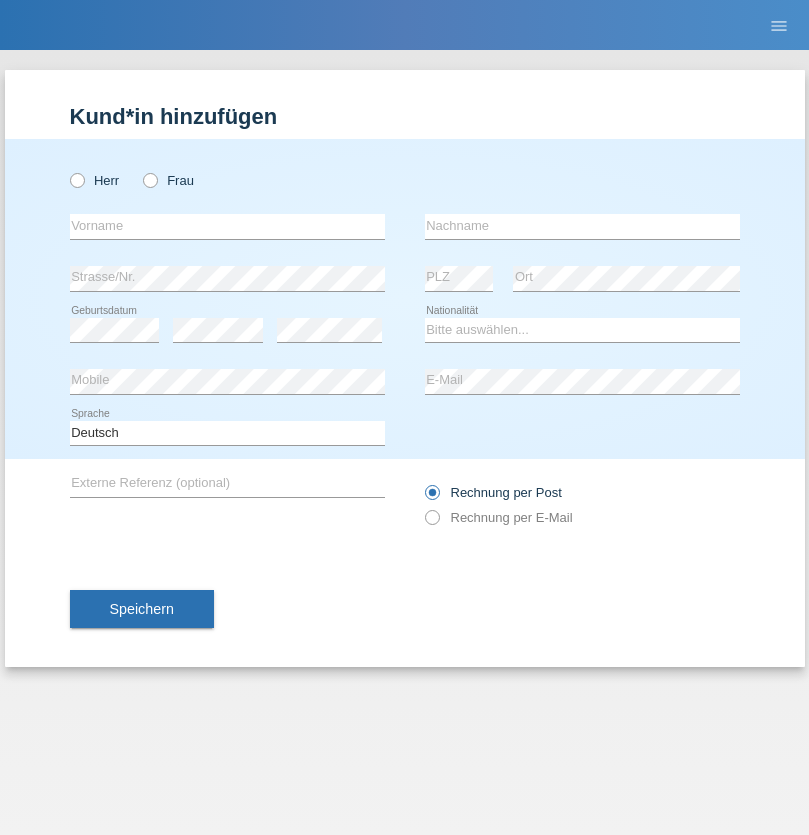 radio on "true" 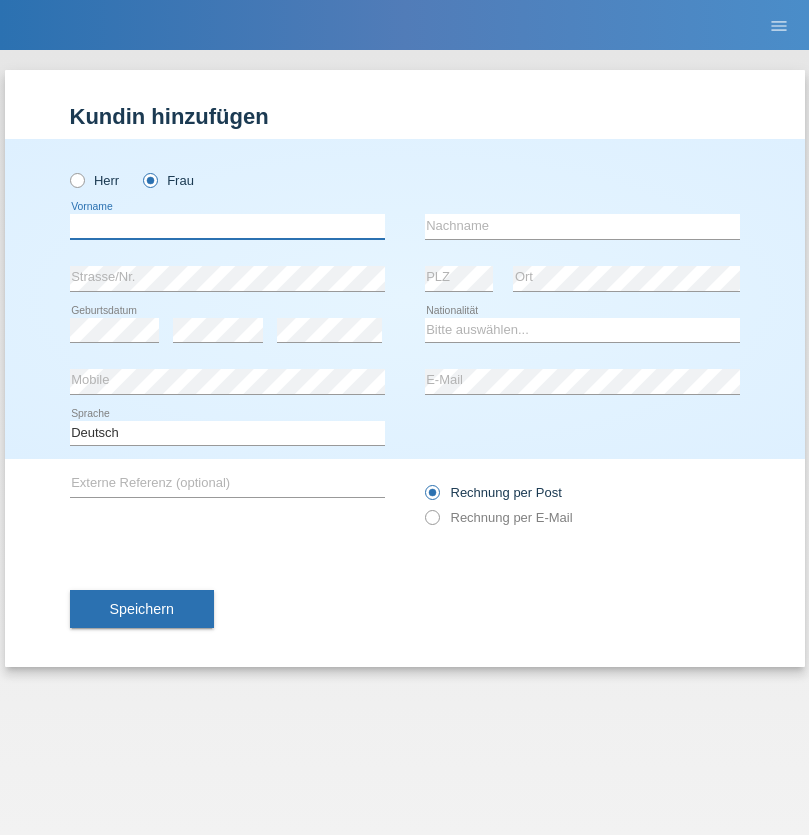 click at bounding box center [227, 226] 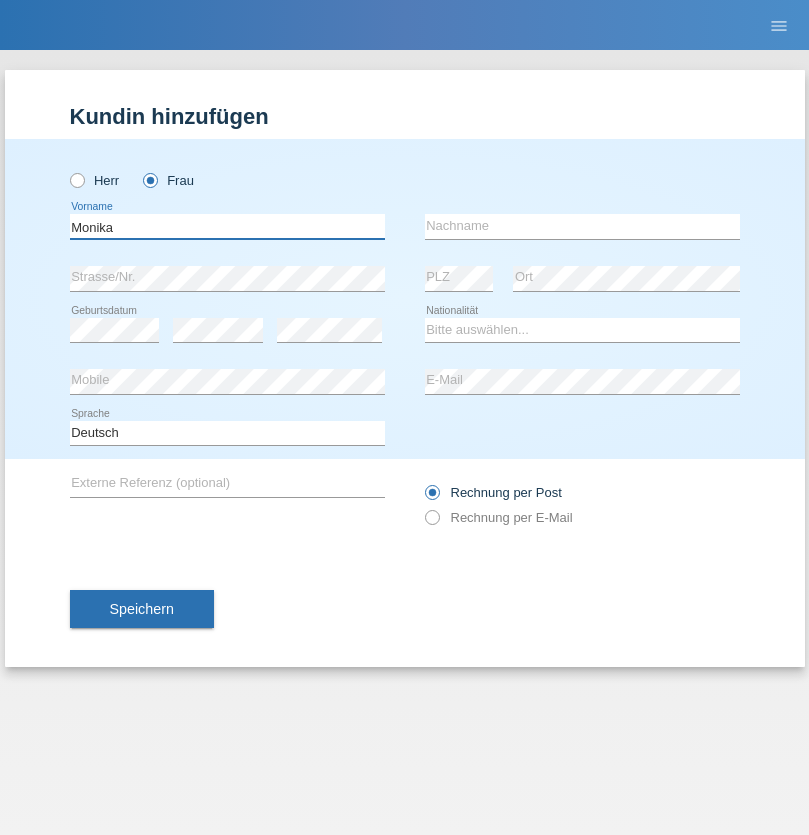 type on "Monika" 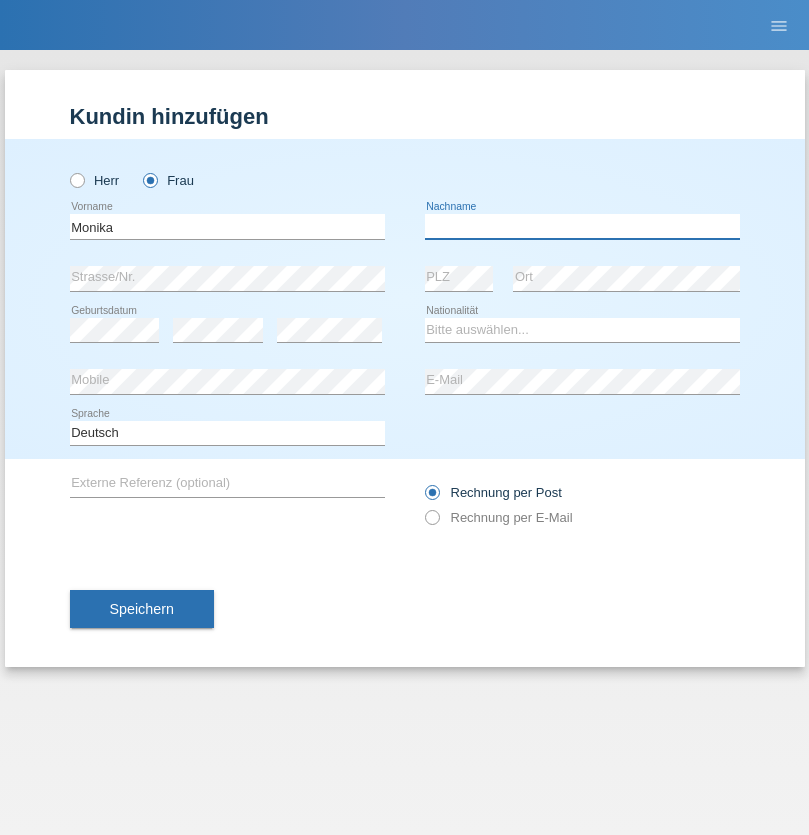 click at bounding box center [582, 226] 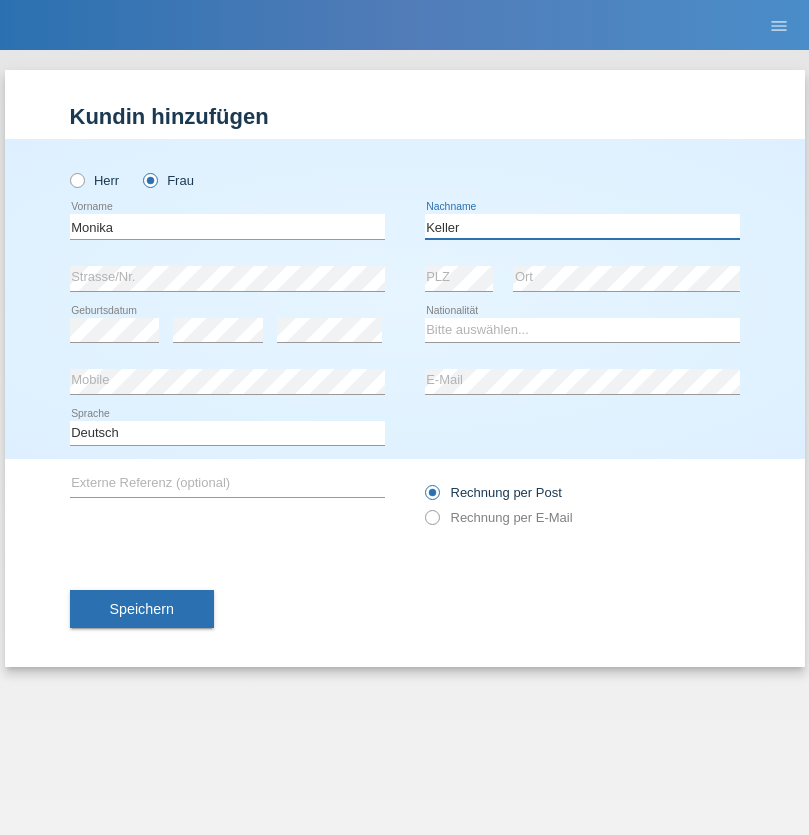 type on "Keller" 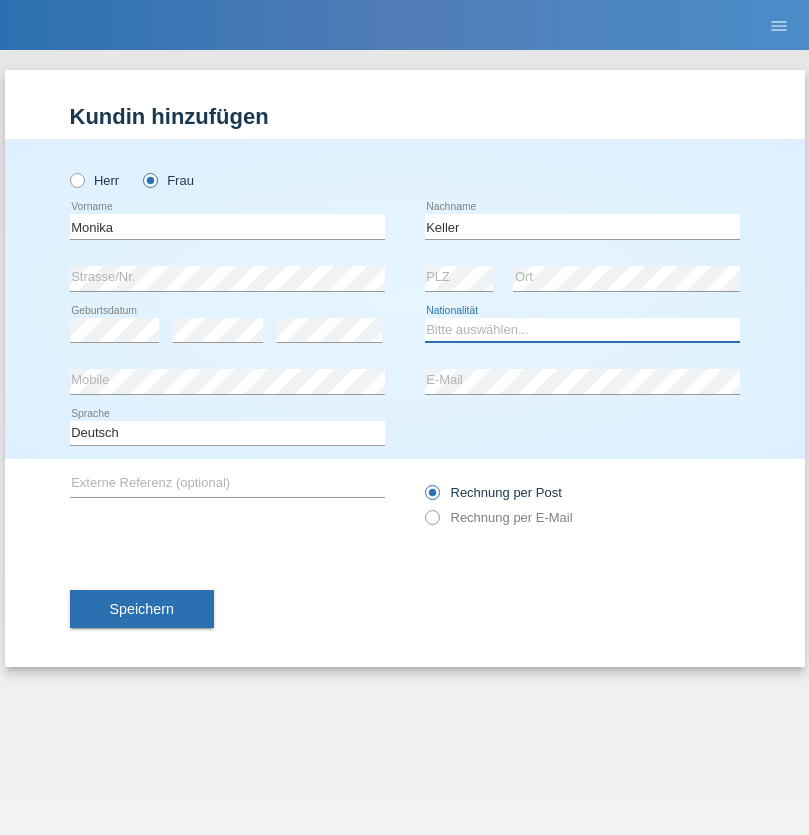 select on "CH" 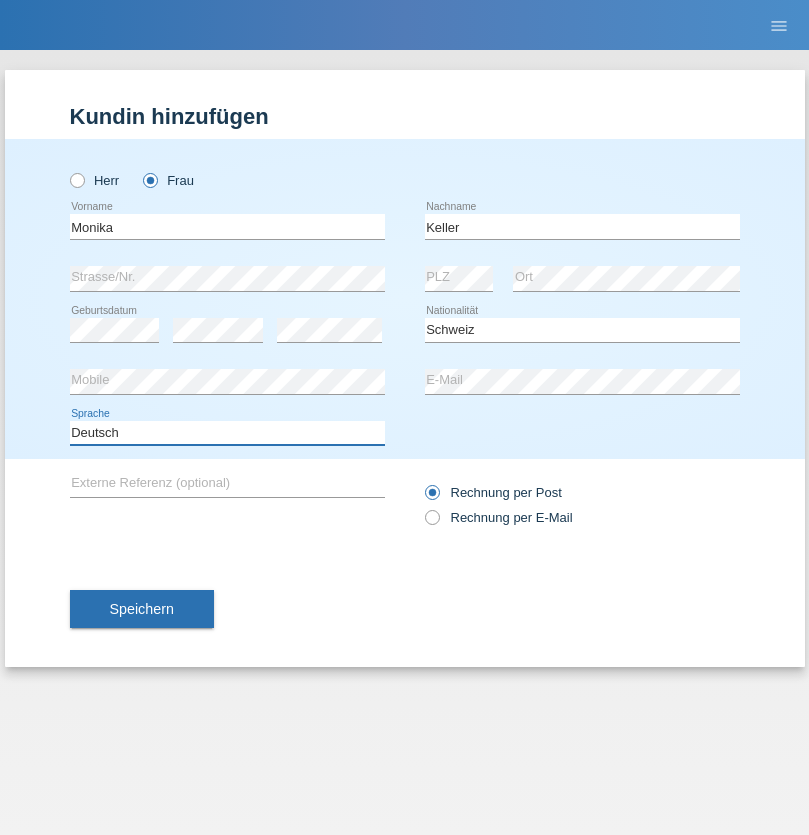select on "en" 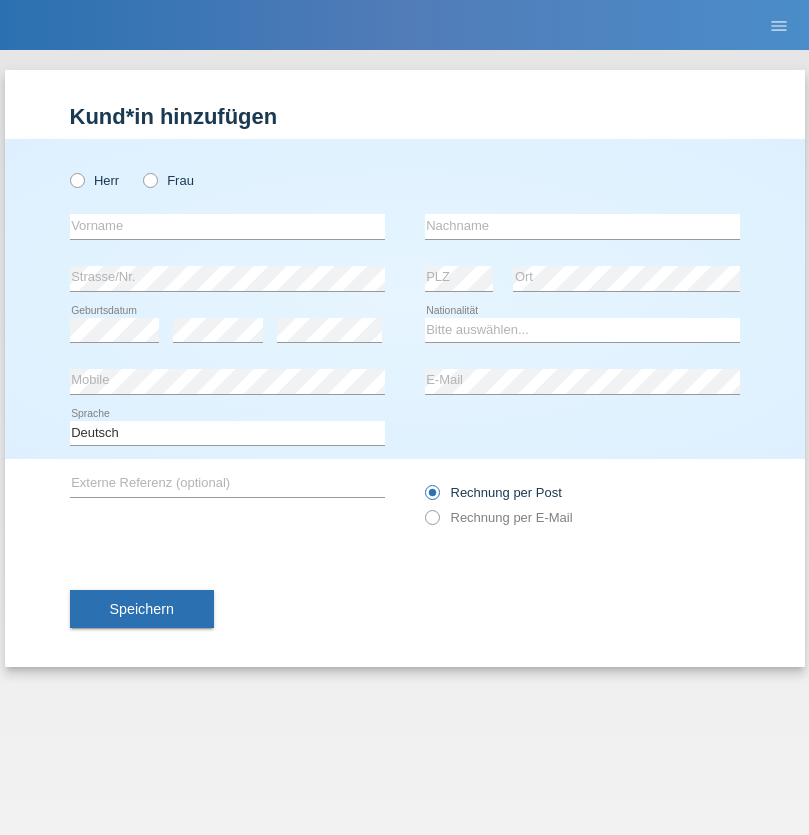 scroll, scrollTop: 0, scrollLeft: 0, axis: both 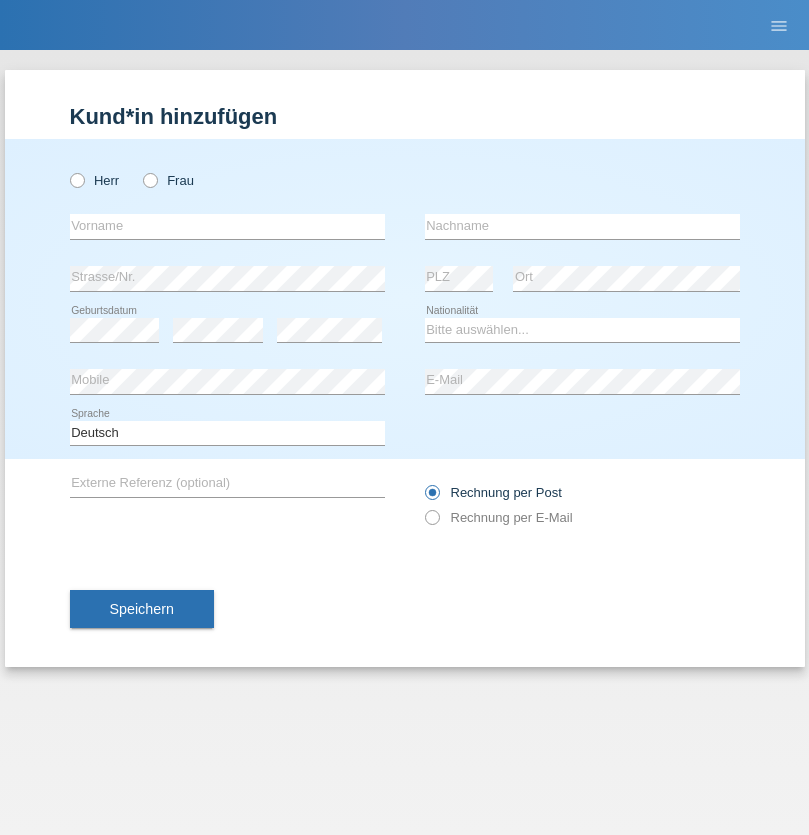 radio on "true" 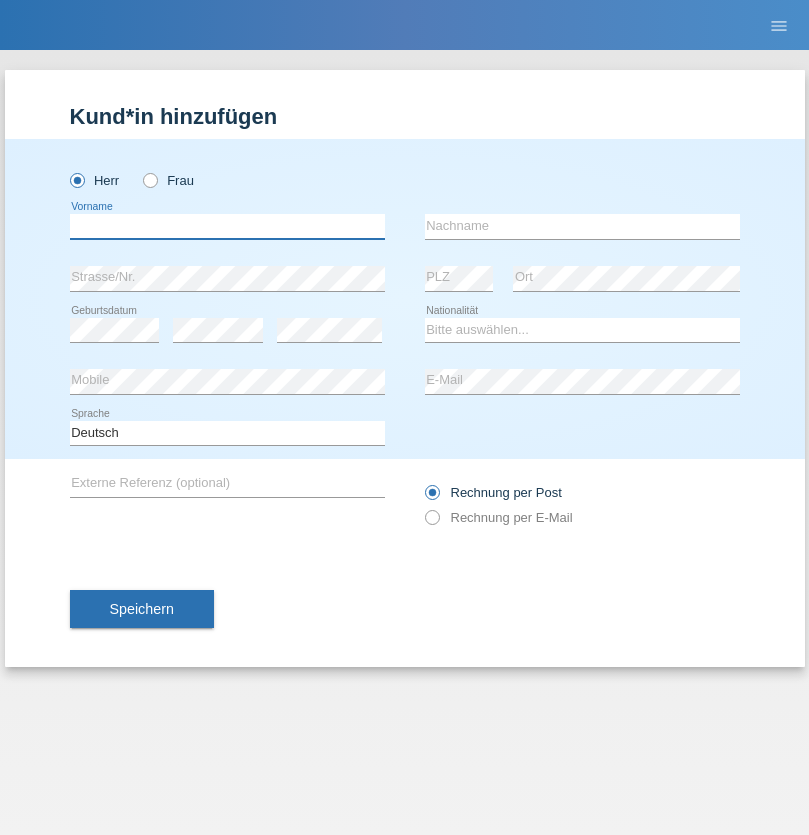 click at bounding box center [227, 226] 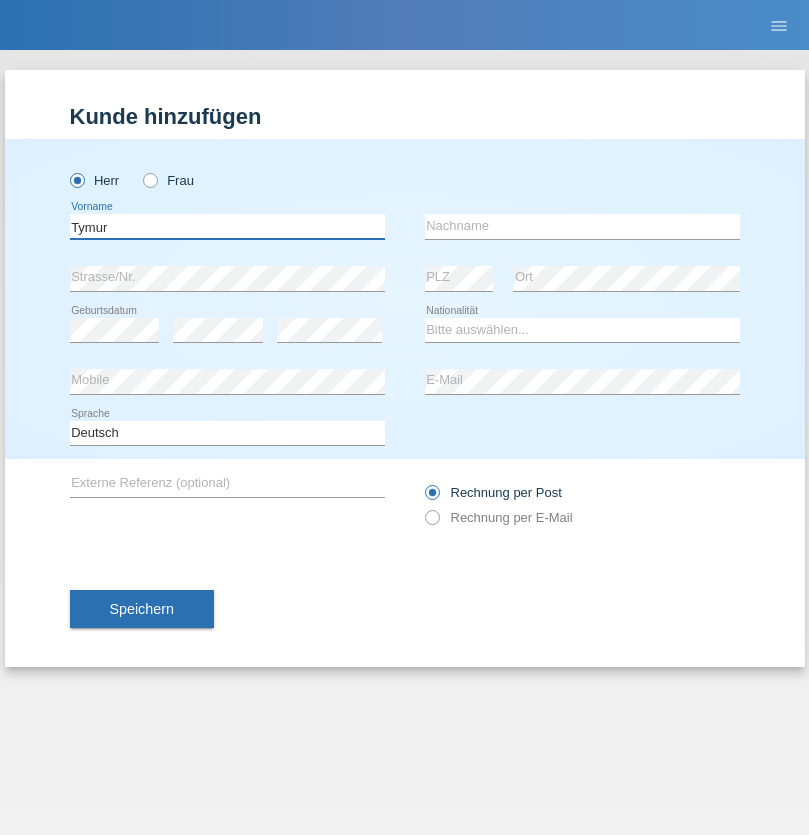 type on "Tymur" 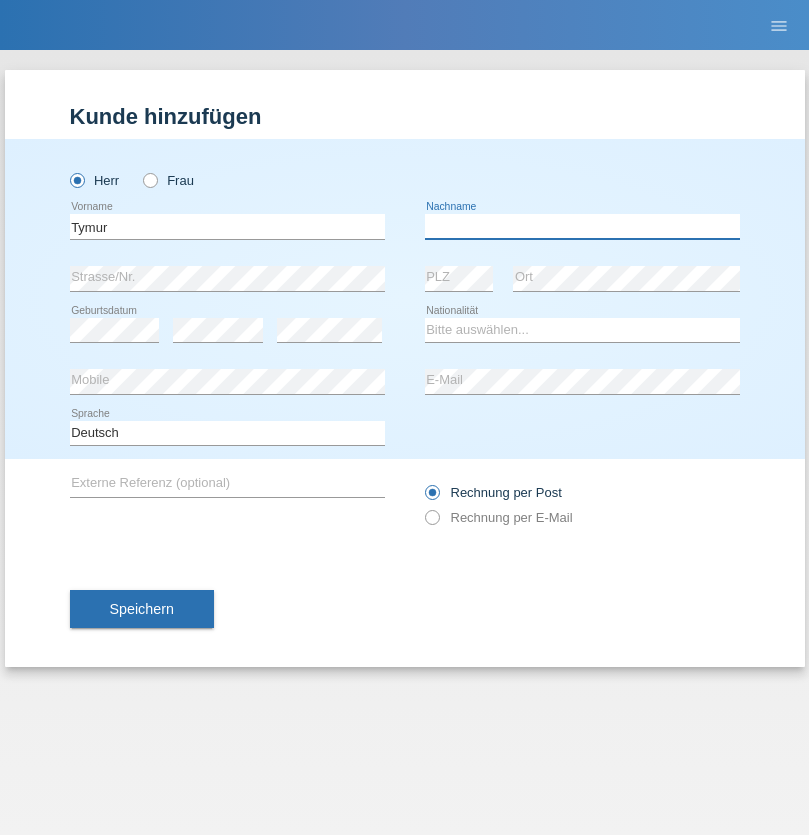 click at bounding box center (582, 226) 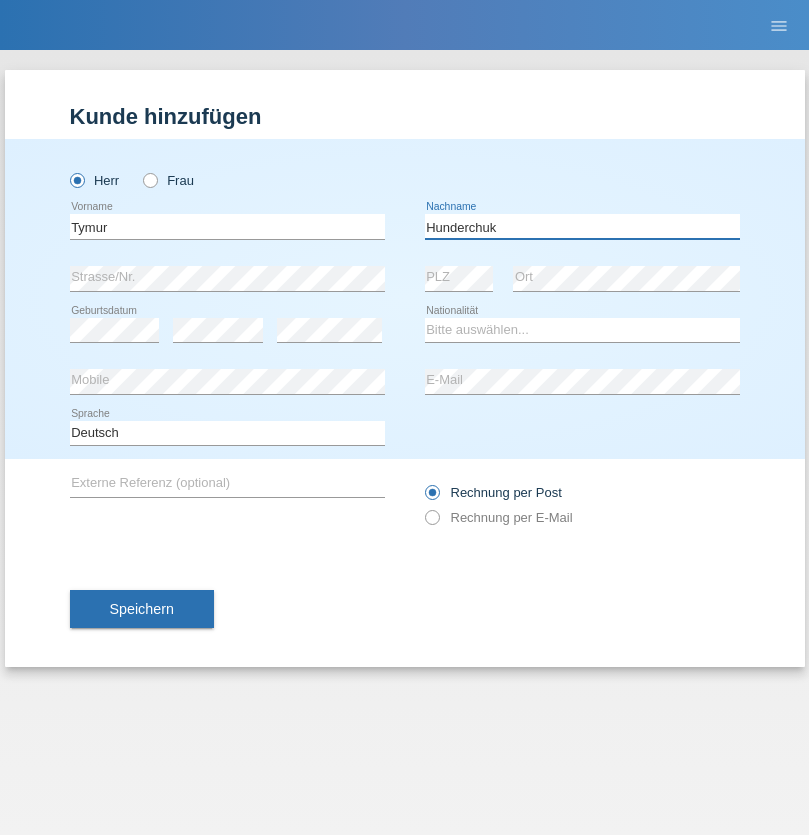 type on "Hunderchuk" 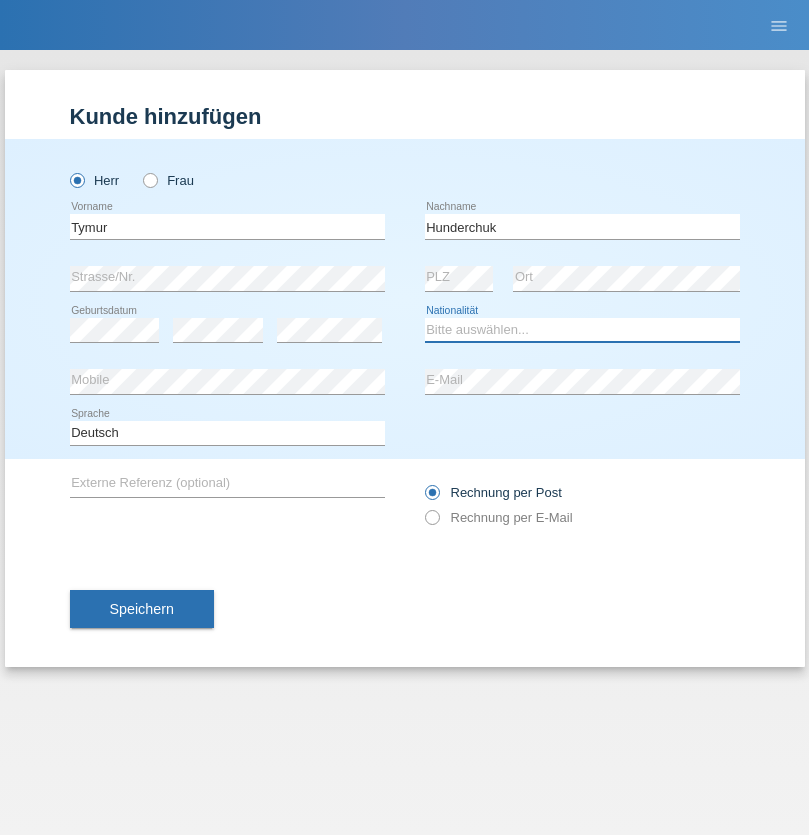 select on "UA" 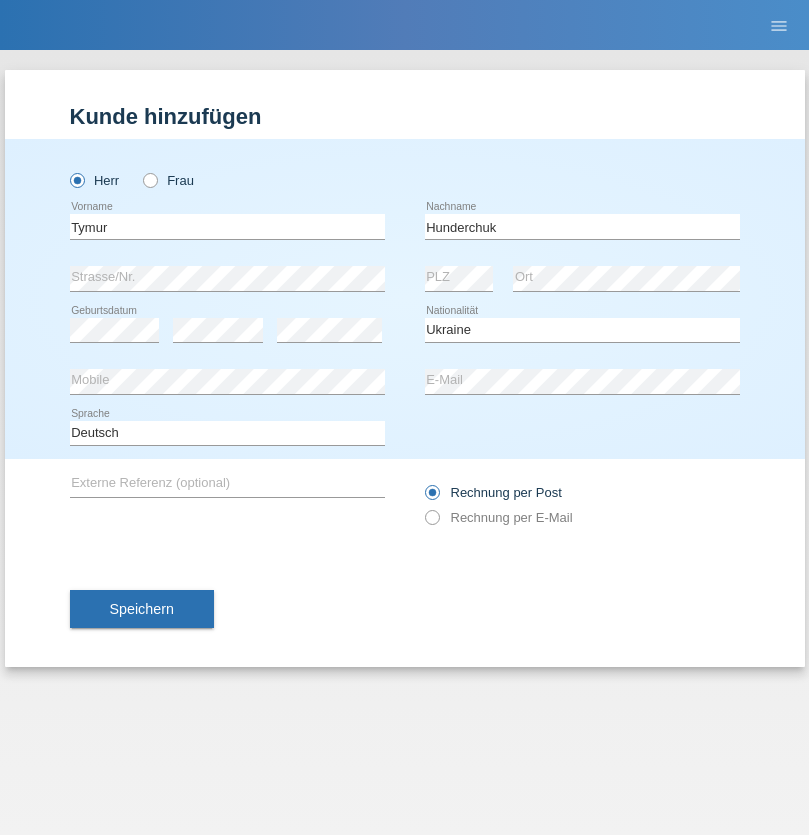 select on "C" 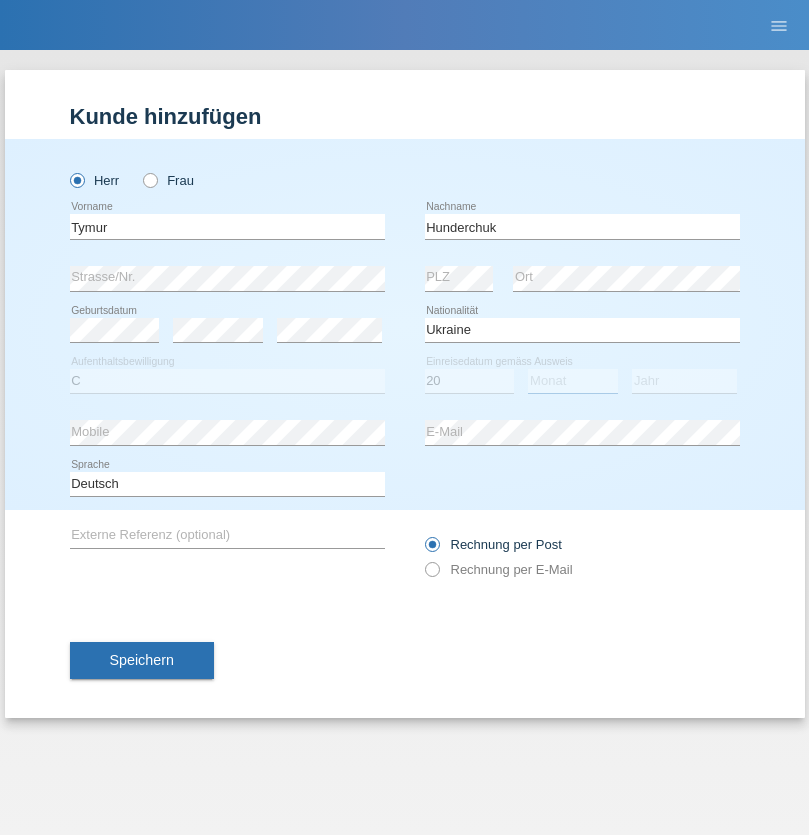 select on "08" 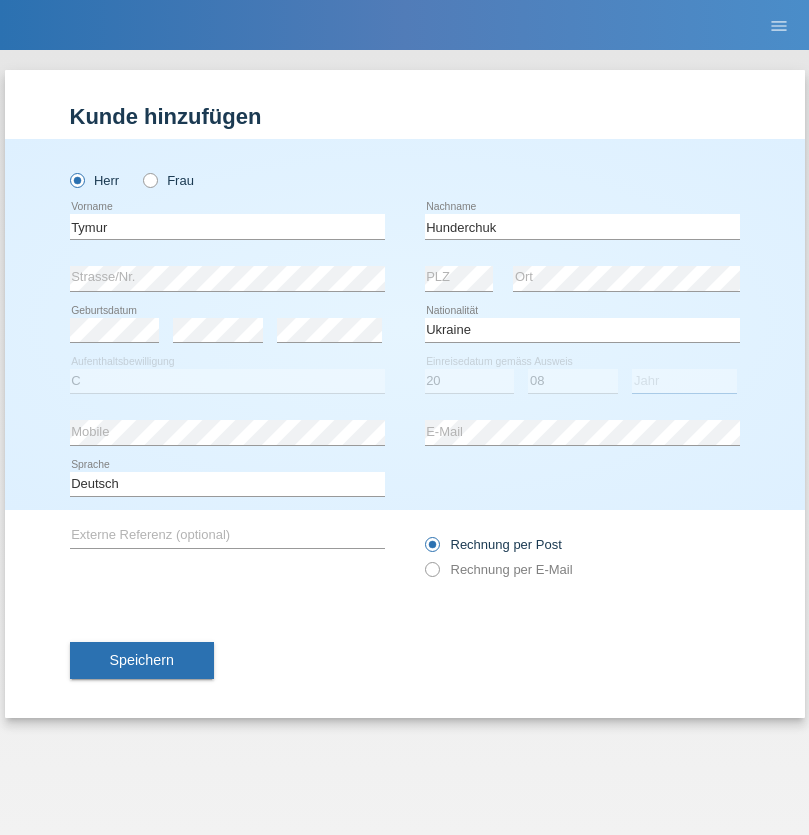 select on "2021" 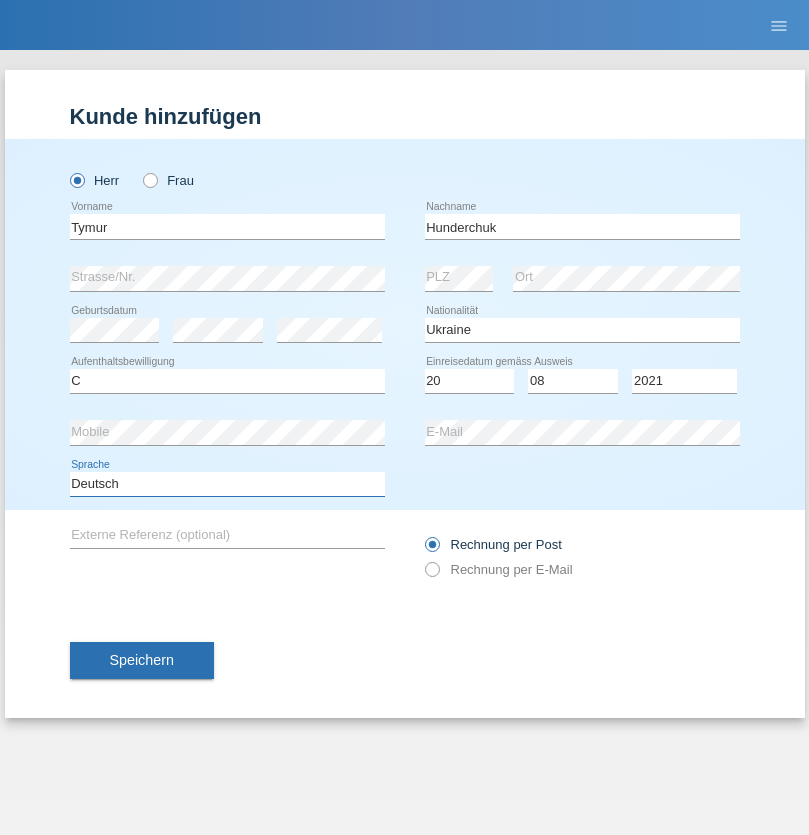 select on "en" 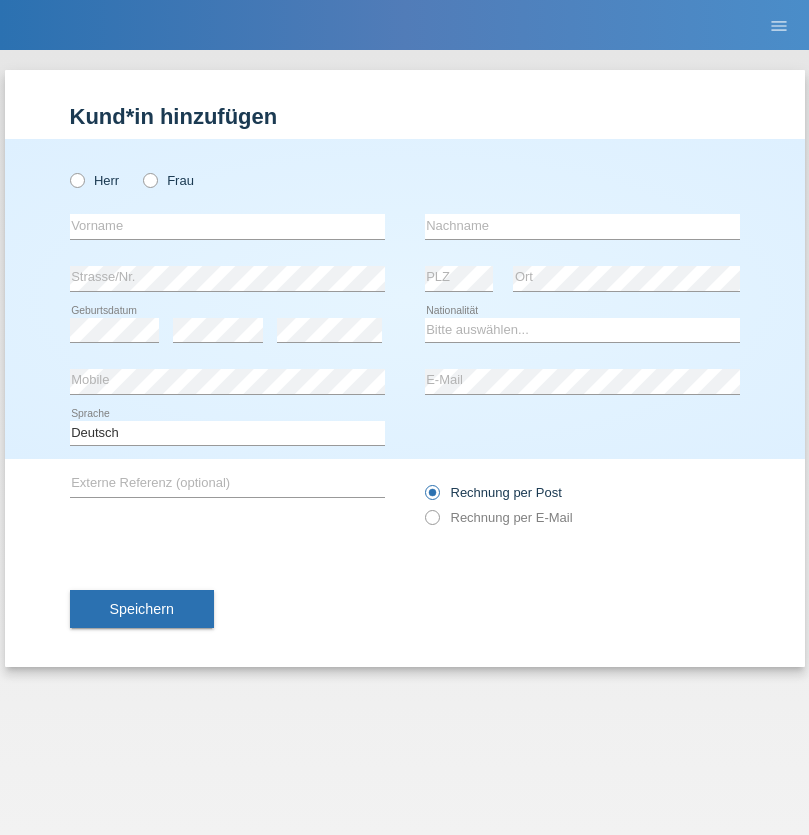 scroll, scrollTop: 0, scrollLeft: 0, axis: both 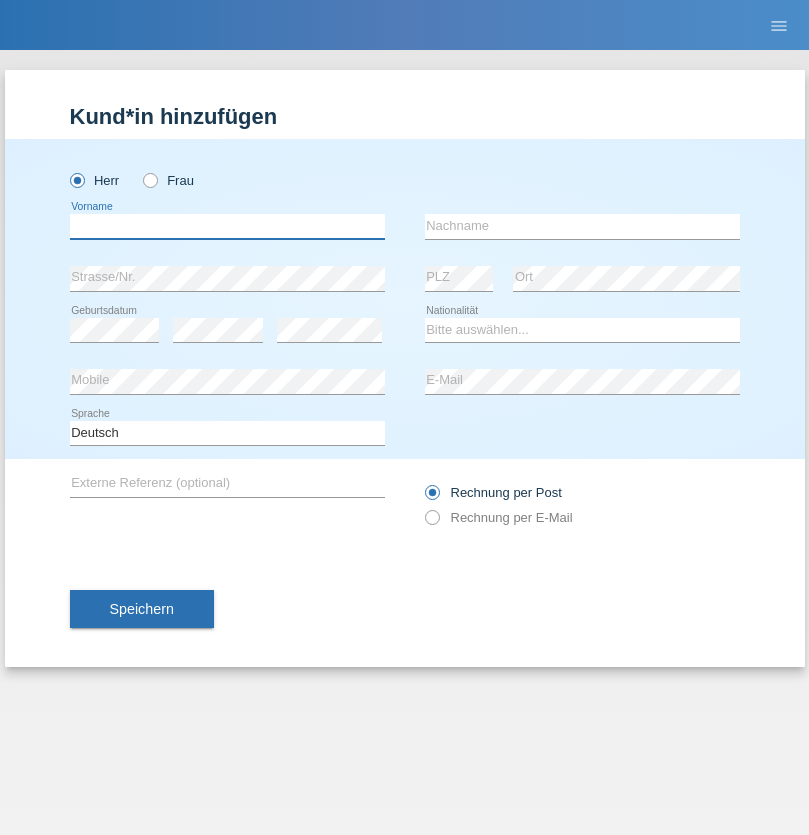 click at bounding box center [227, 226] 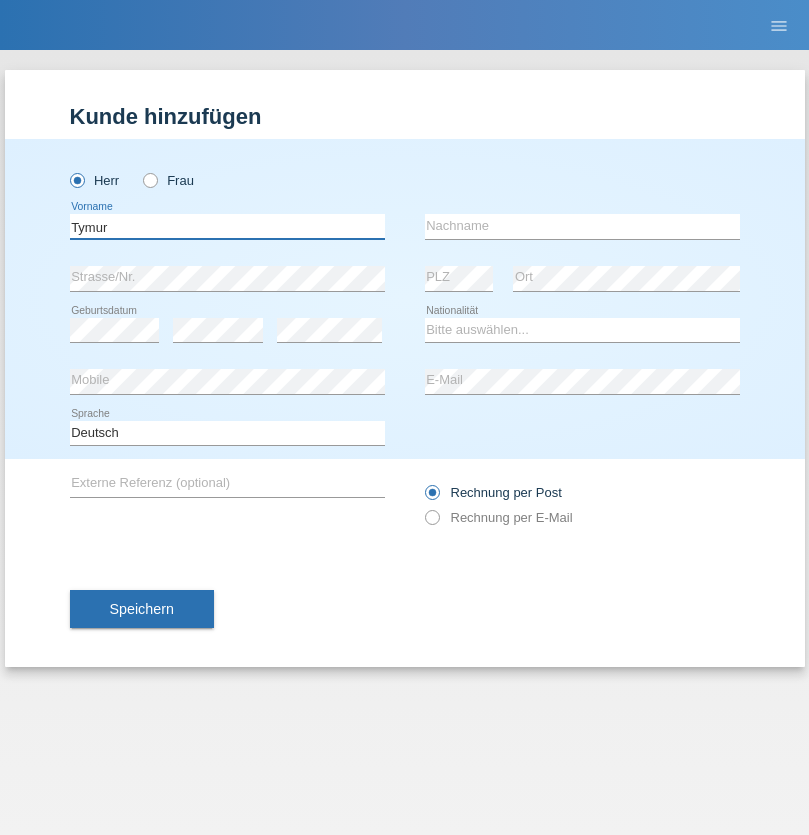 type on "Tymur" 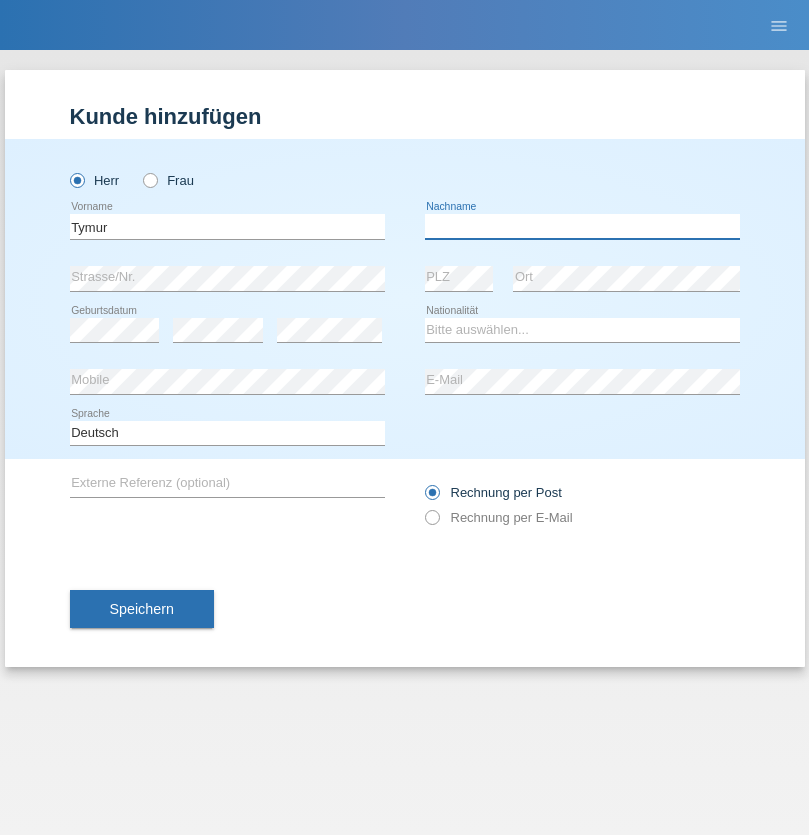 click at bounding box center (582, 226) 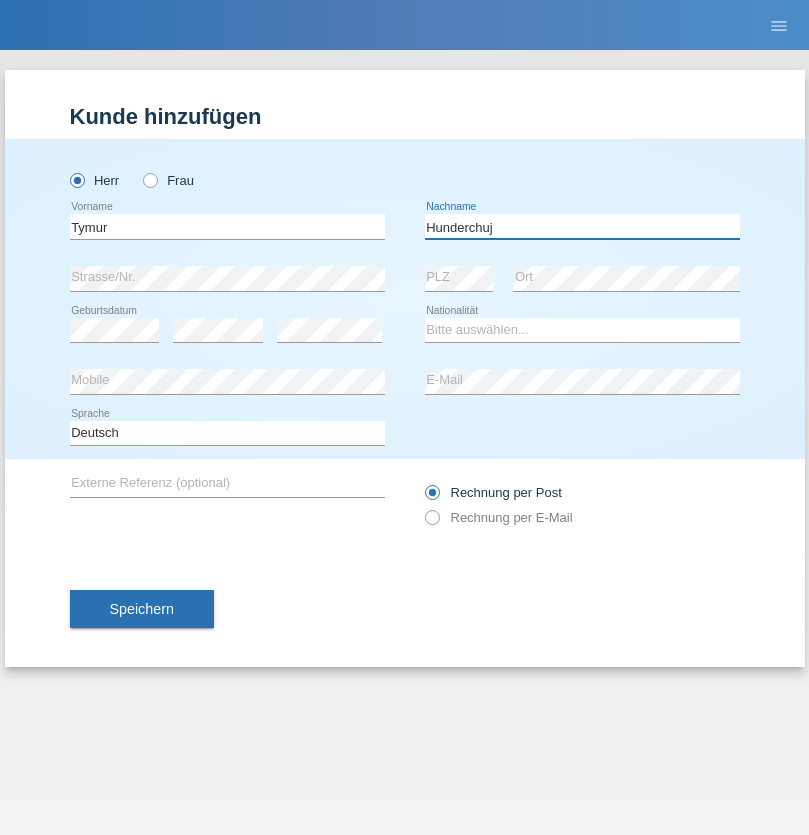 type on "Hunderchuj" 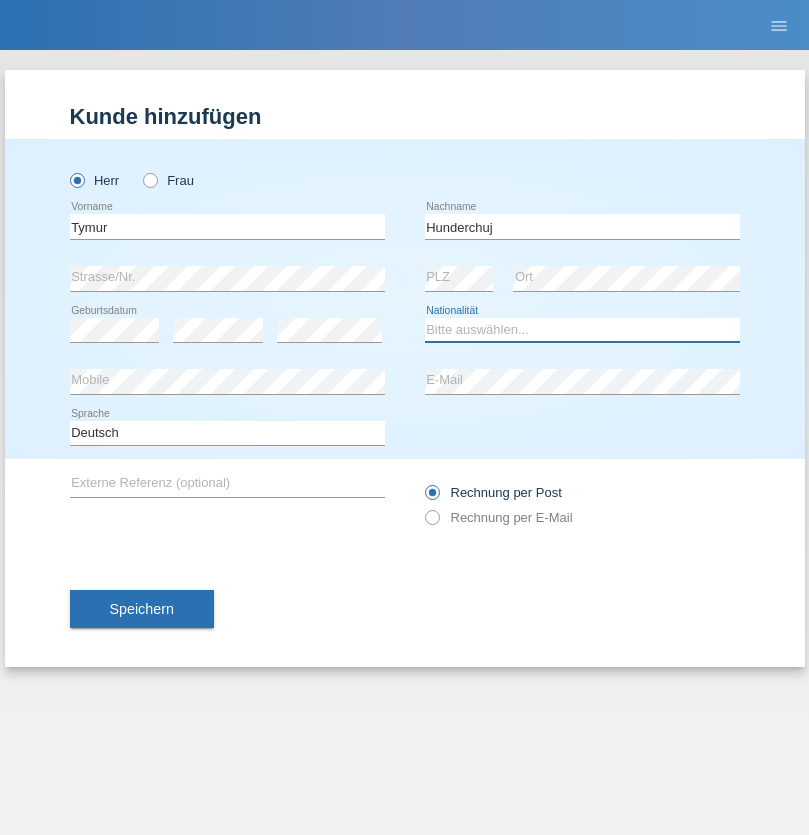 select on "UA" 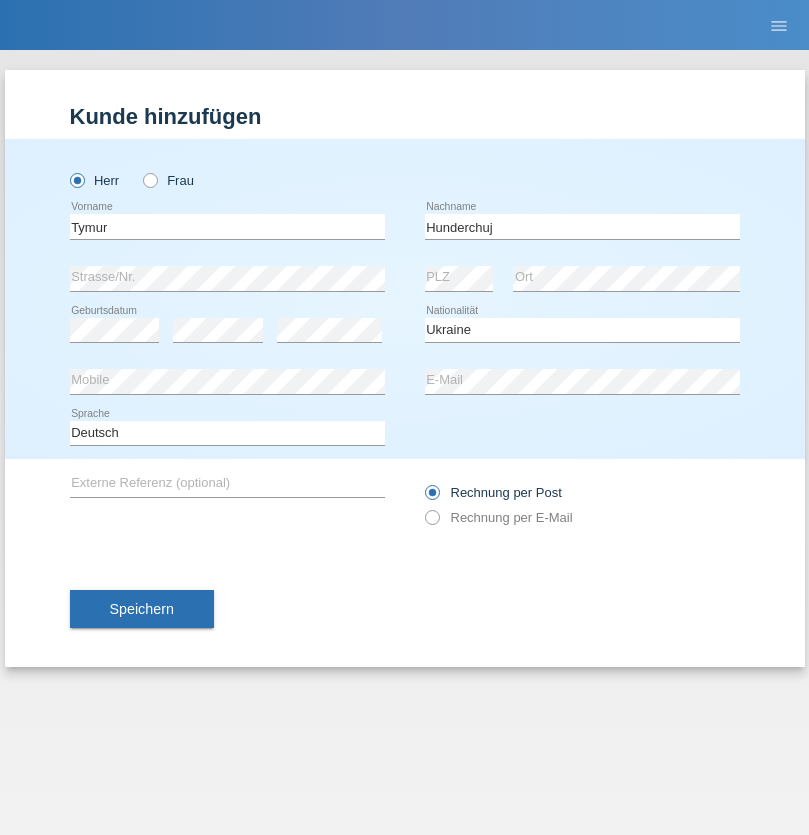 select on "C" 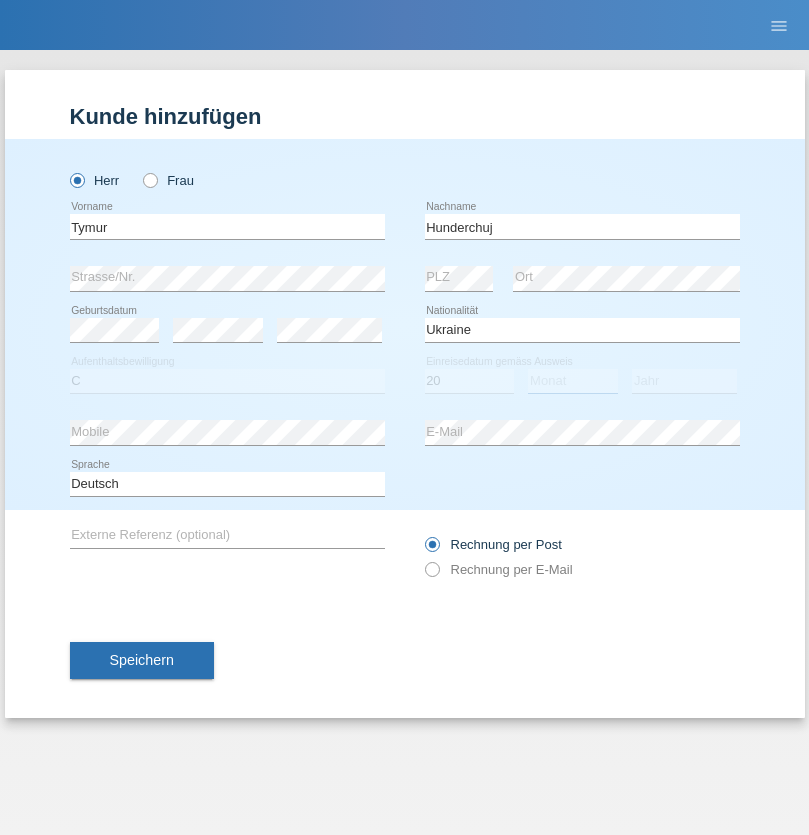select on "08" 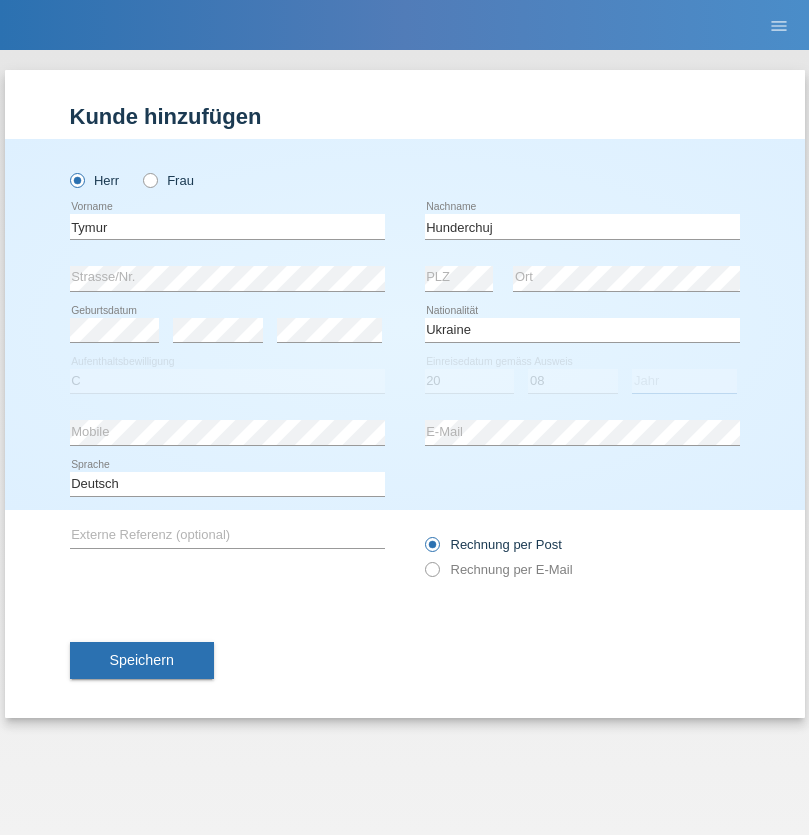 select on "2021" 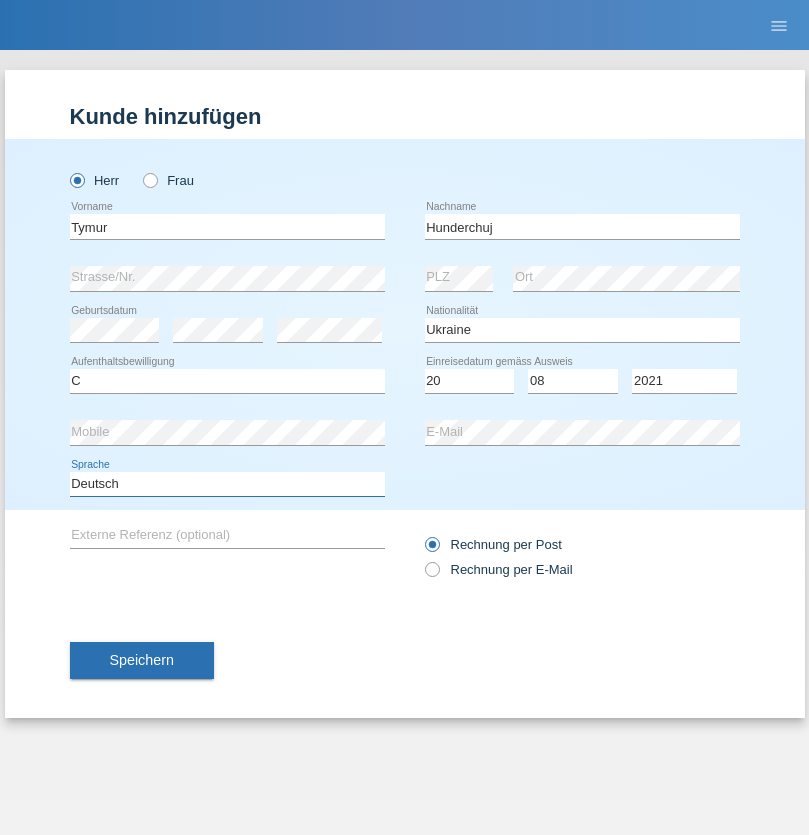 select on "en" 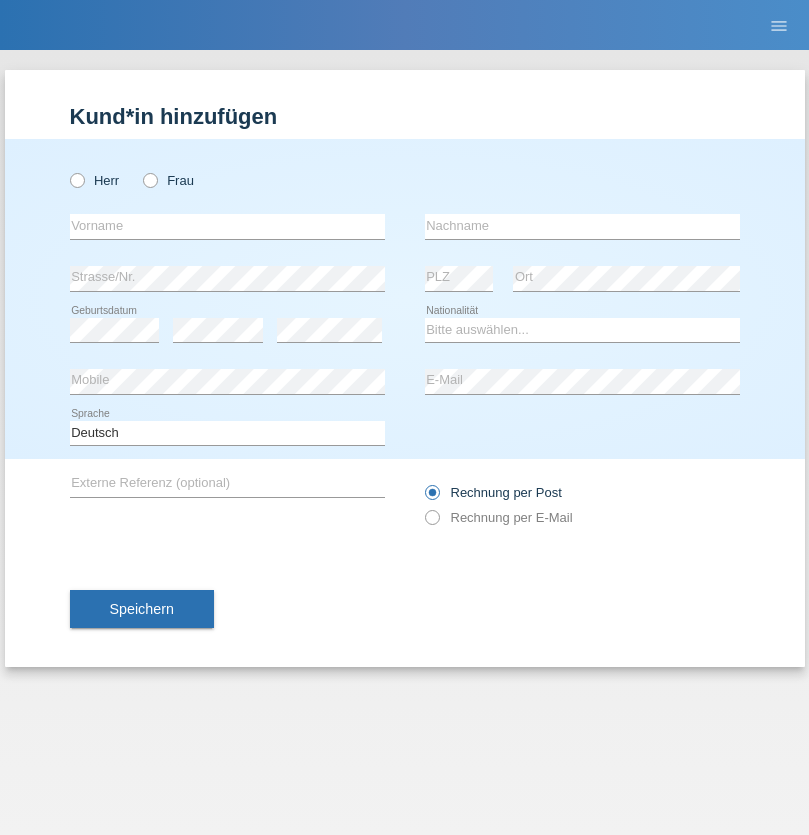 scroll, scrollTop: 0, scrollLeft: 0, axis: both 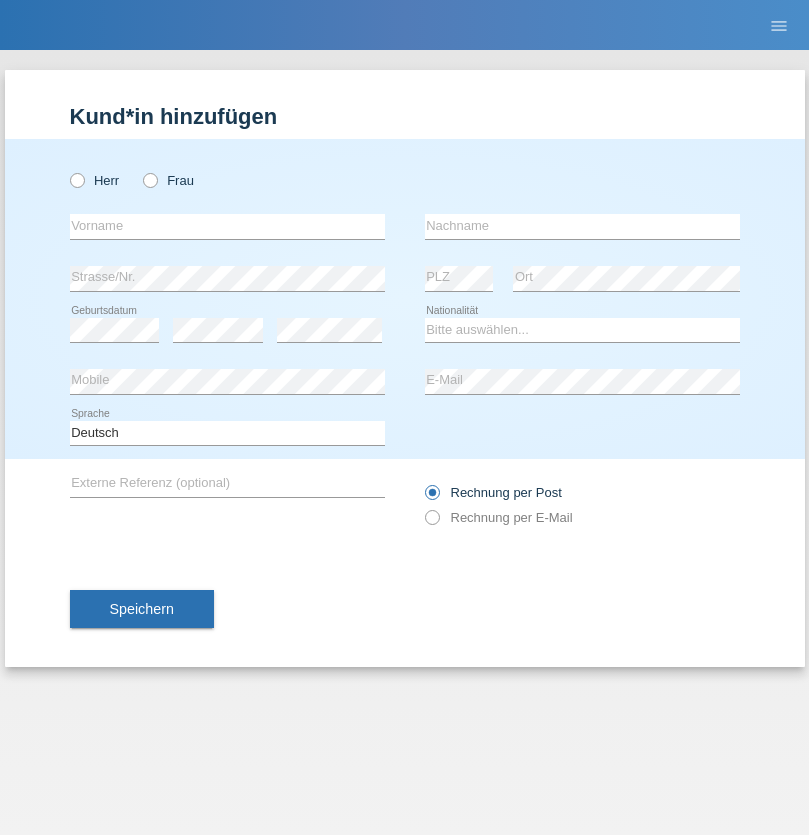 radio on "true" 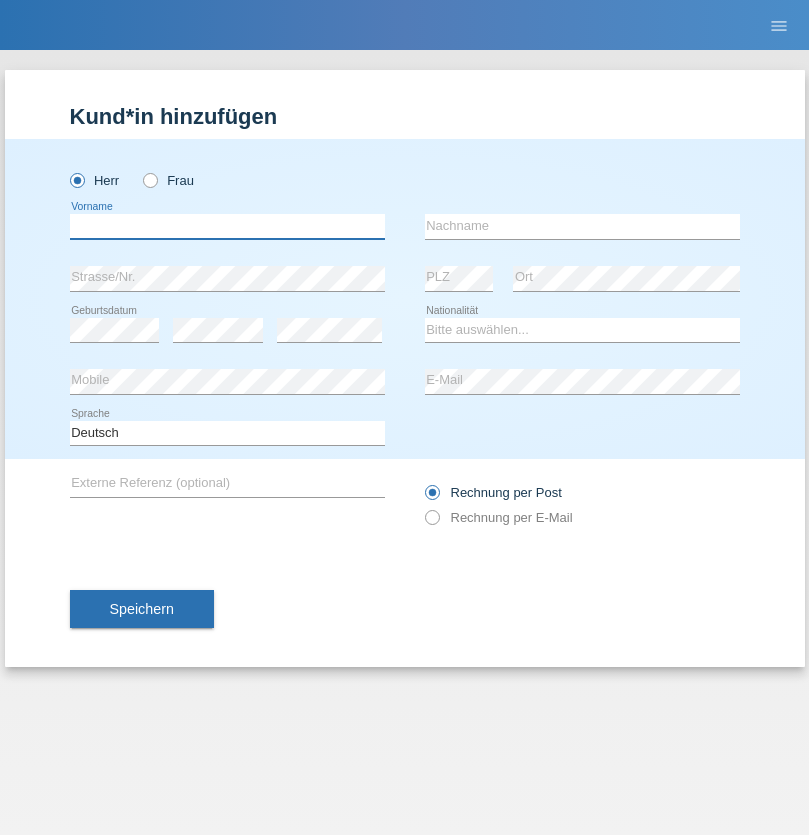 click at bounding box center [227, 226] 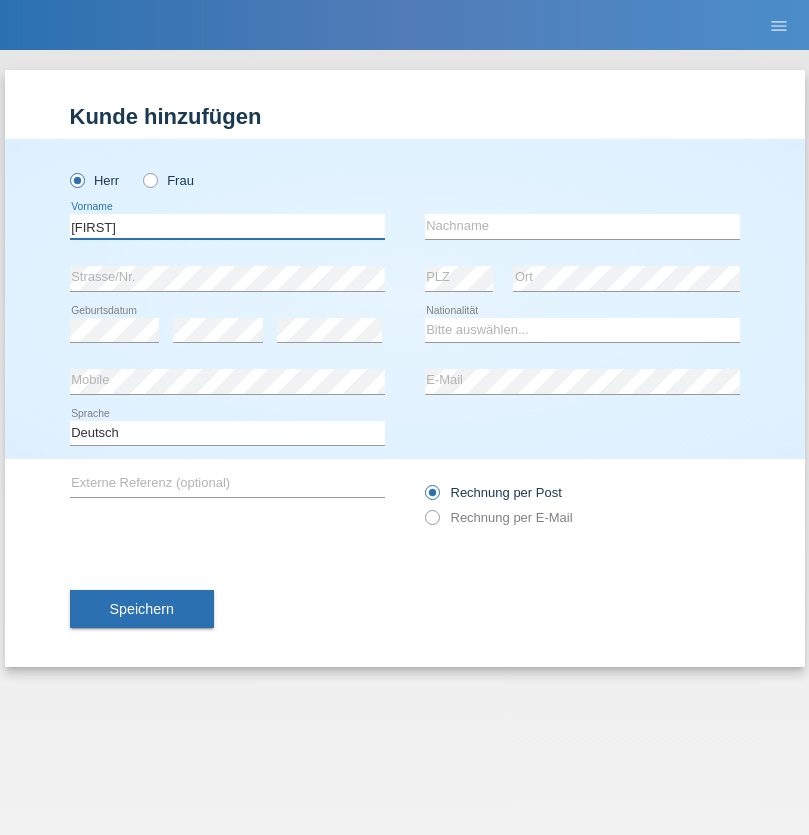 type on "[FIRST]" 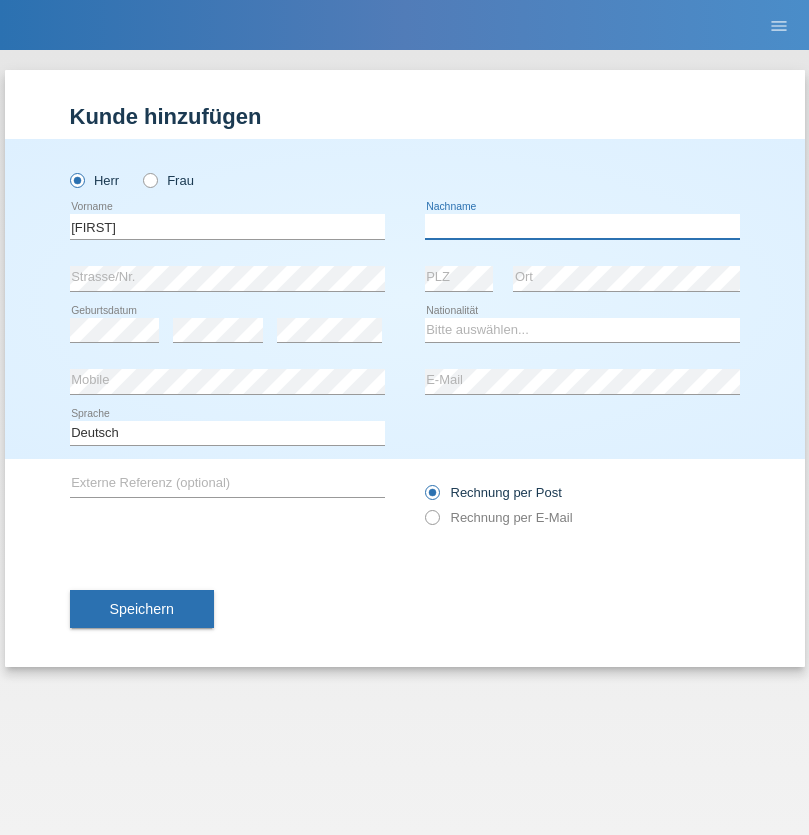 click at bounding box center (582, 226) 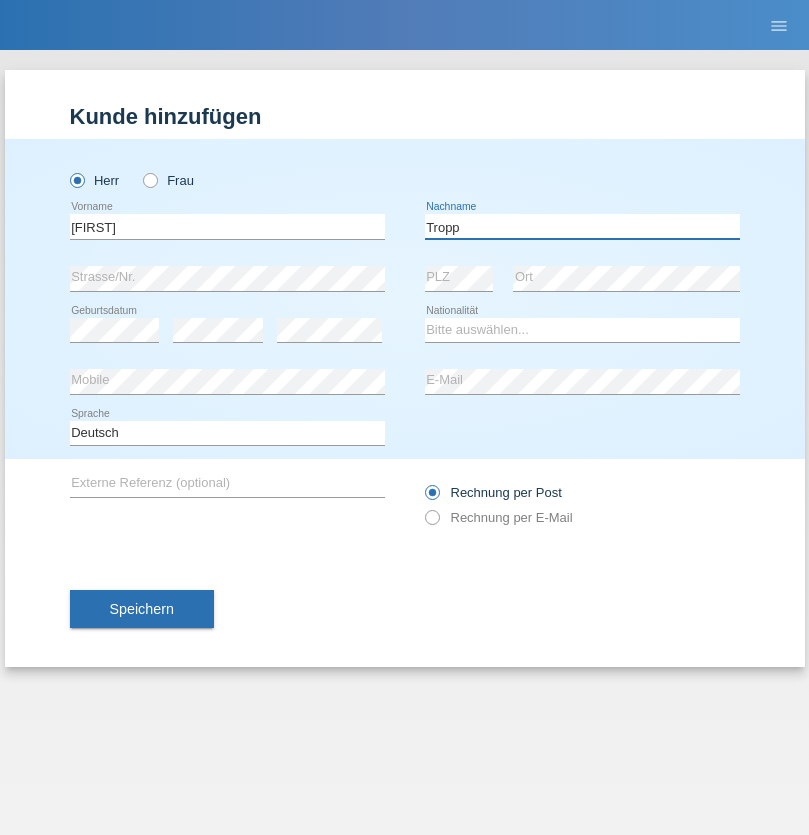type on "Tropp" 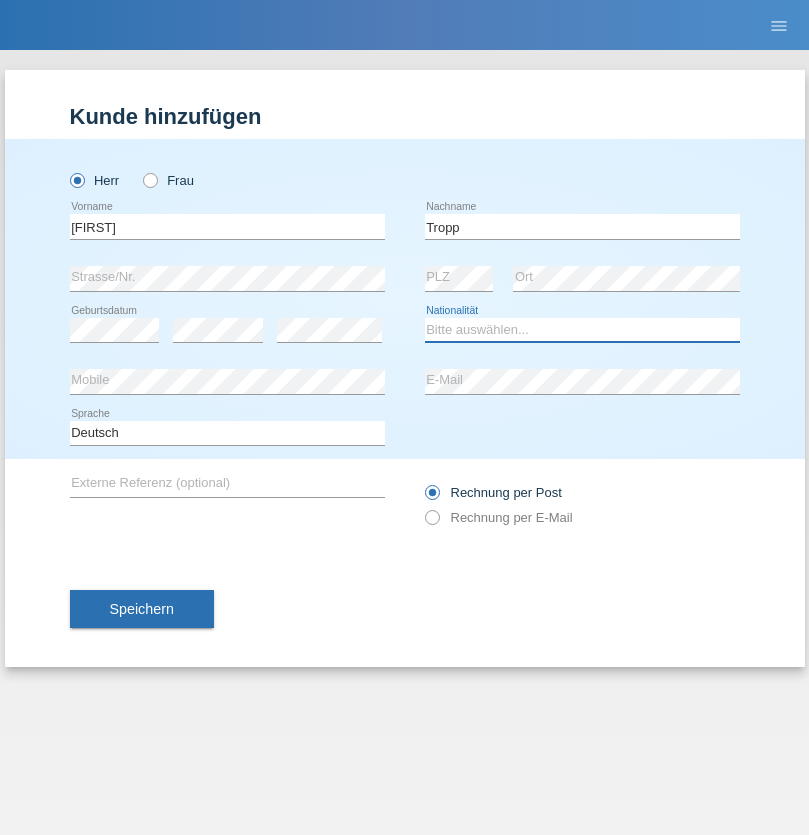 select on "SK" 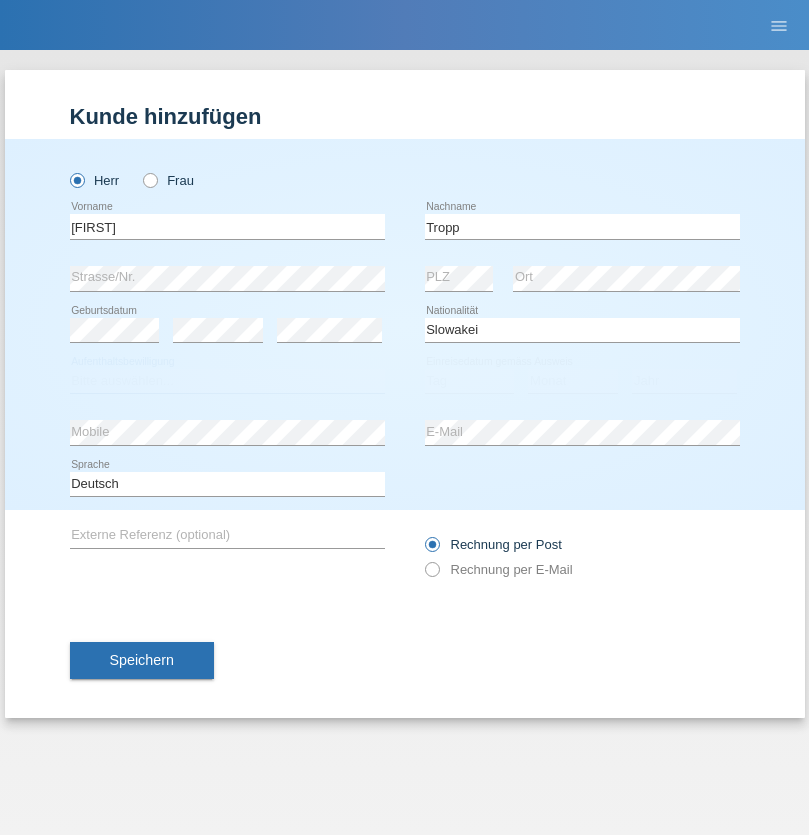 select on "C" 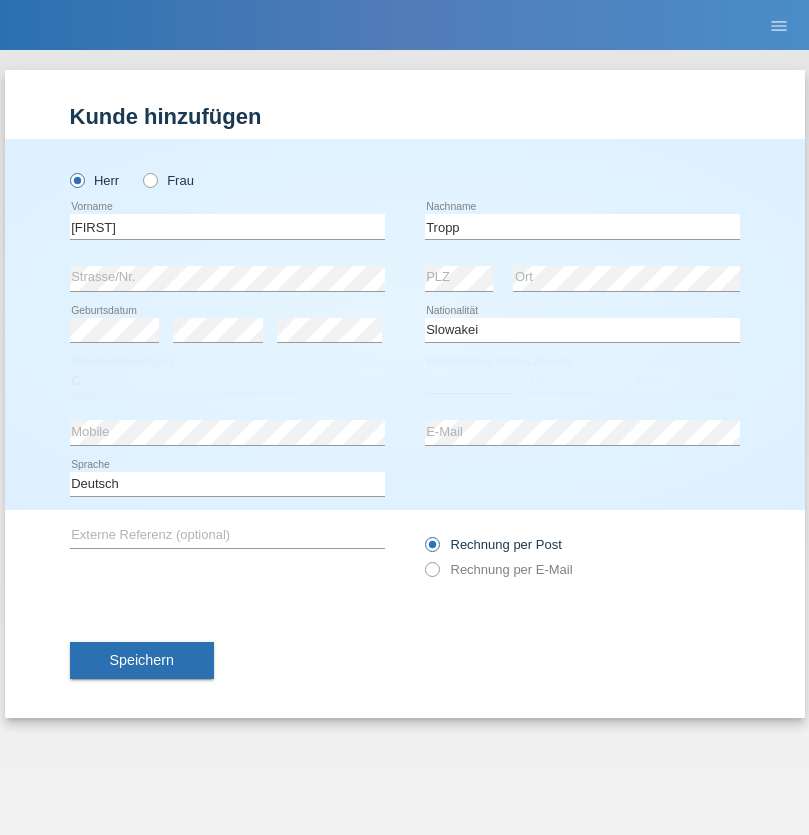 select on "08" 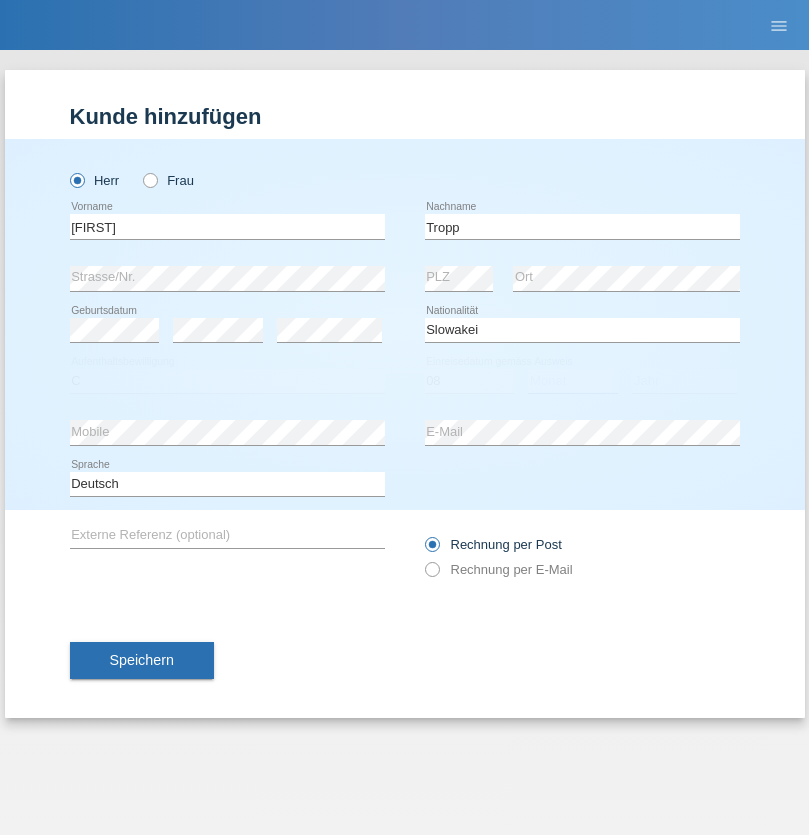 select on "08" 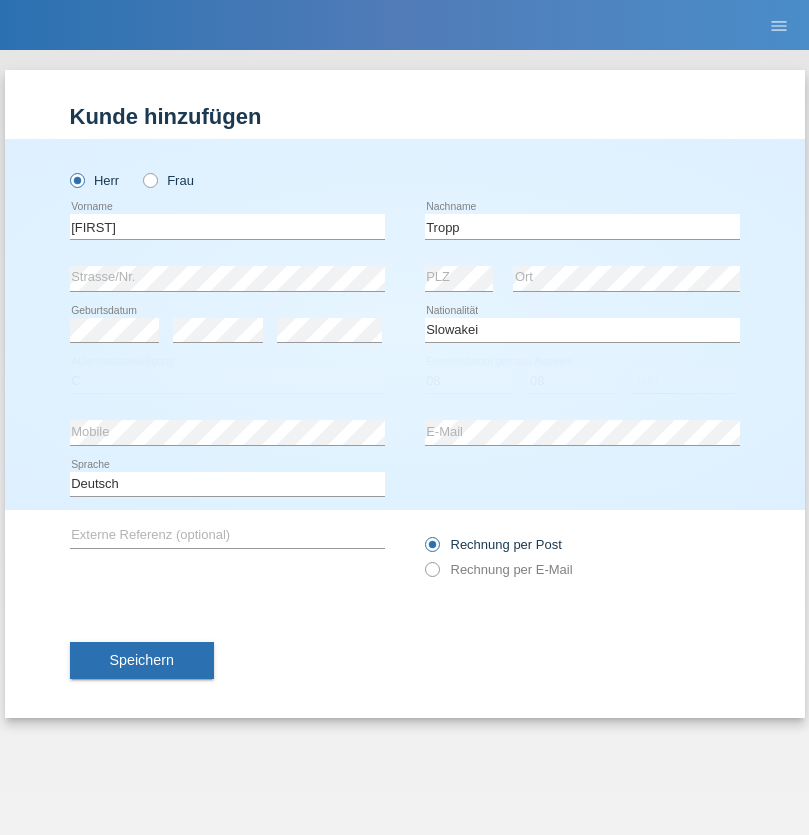 select on "2021" 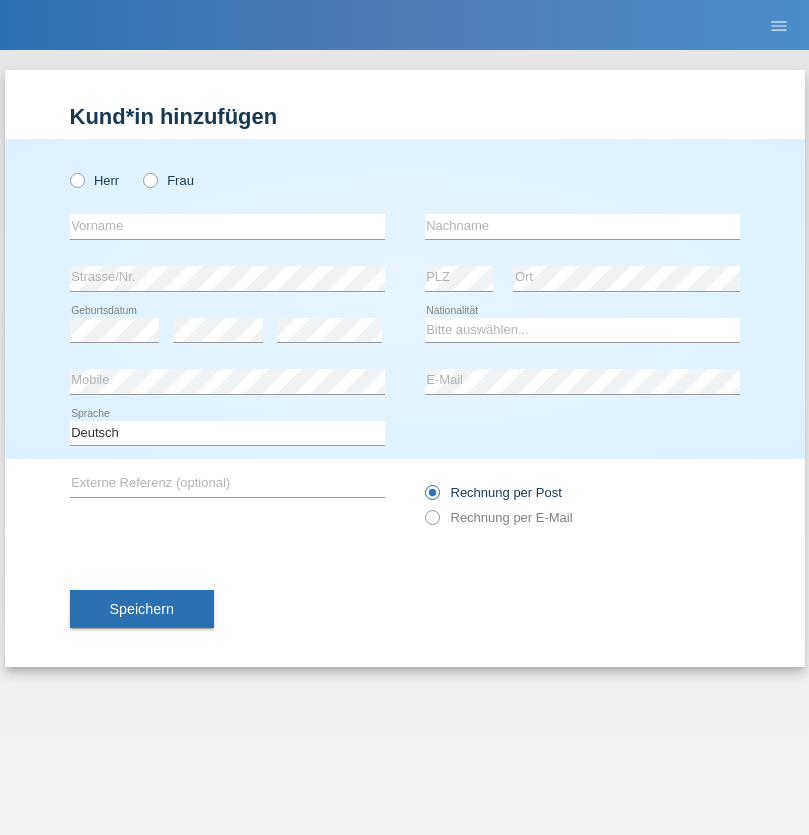 scroll, scrollTop: 0, scrollLeft: 0, axis: both 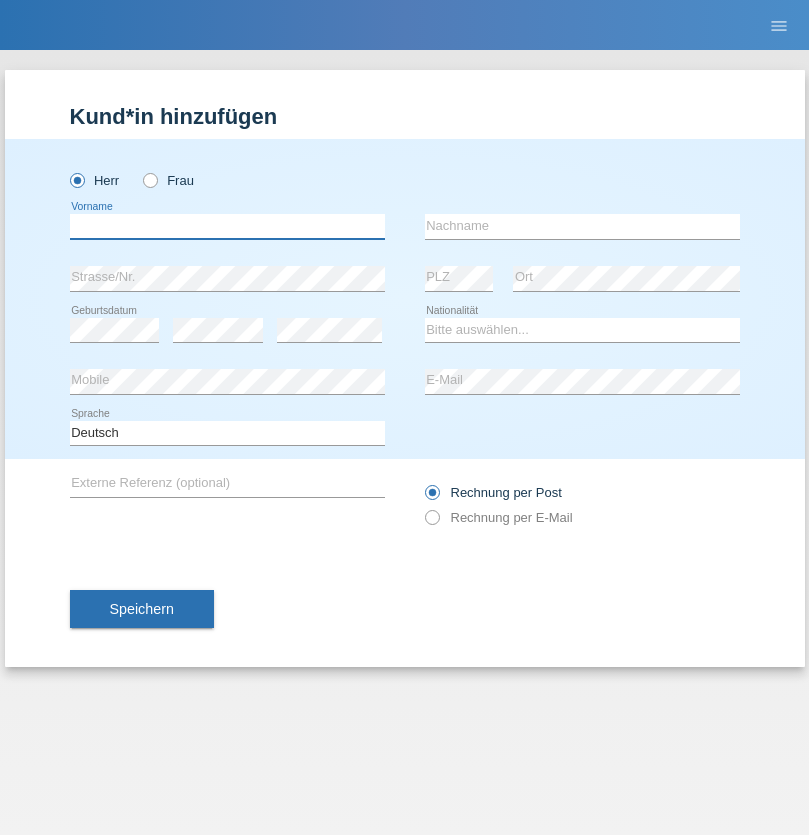 click at bounding box center [227, 226] 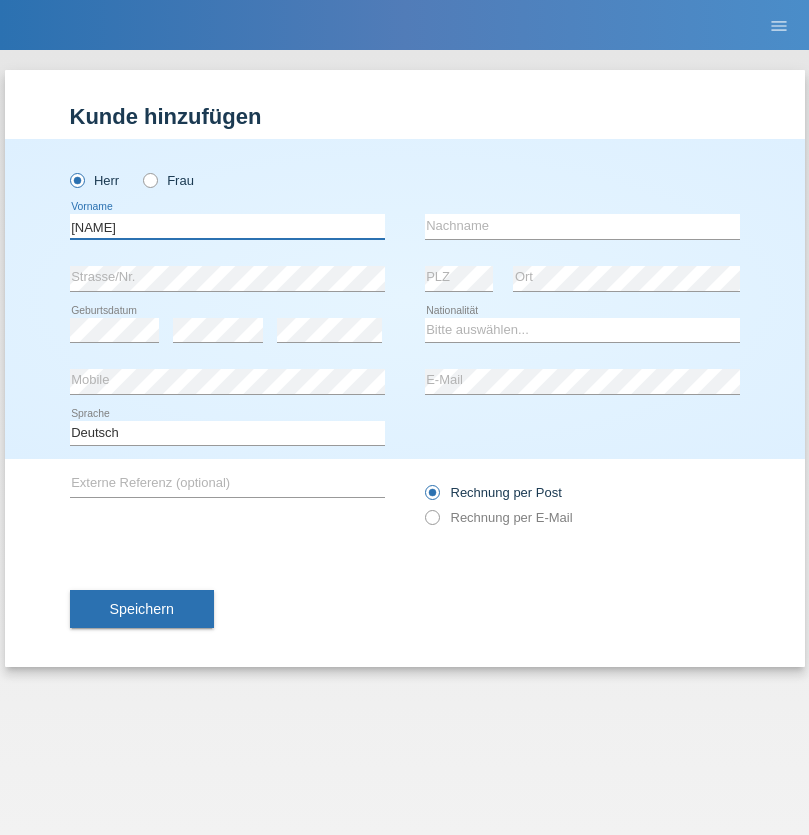 type on "[NAME]" 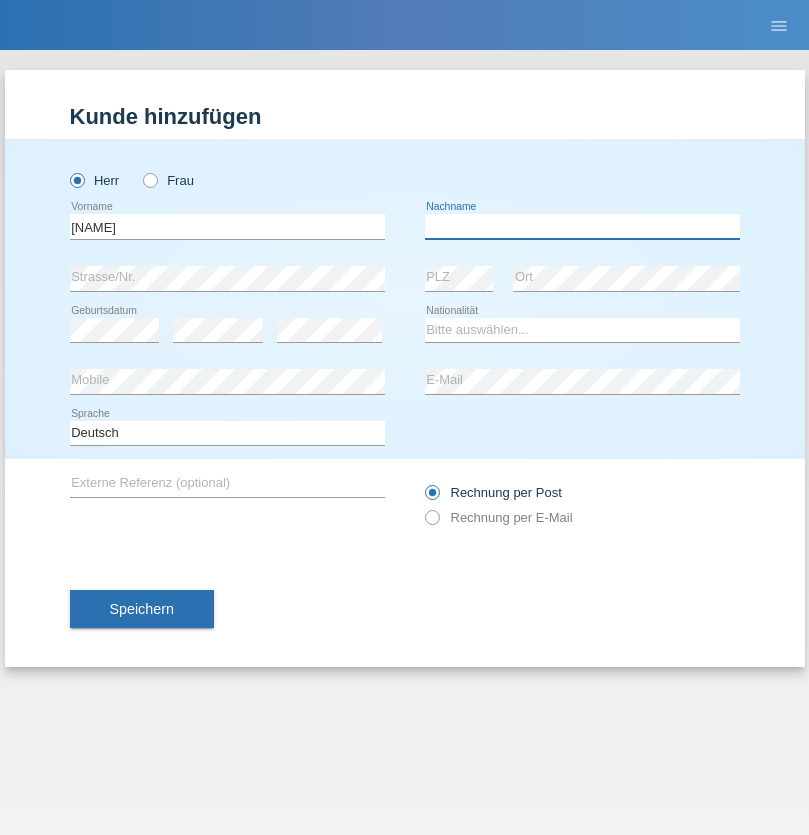 click at bounding box center [582, 226] 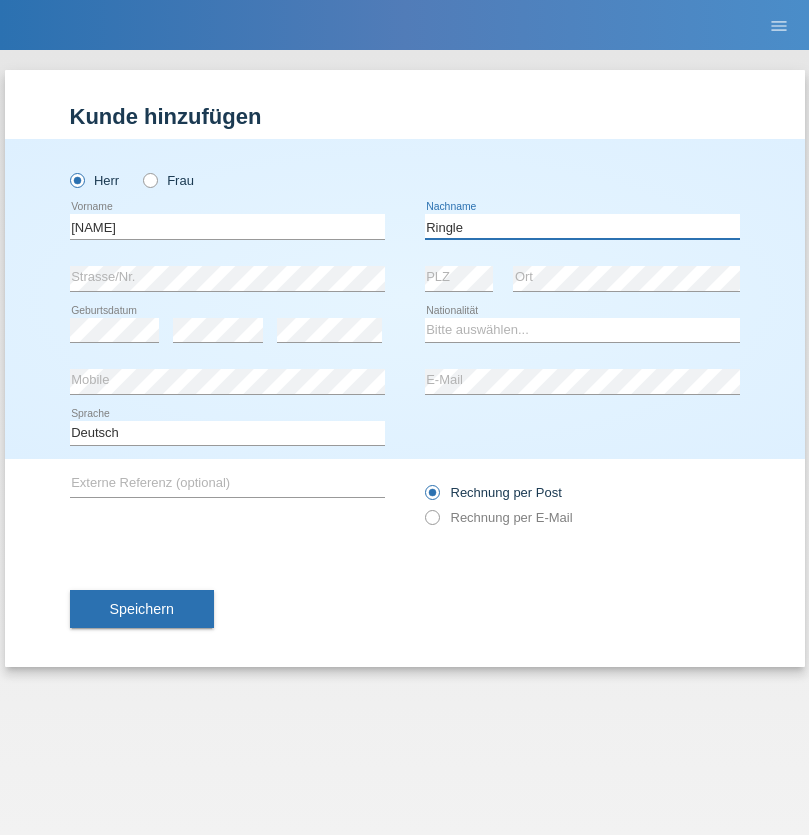 type on "Ringle" 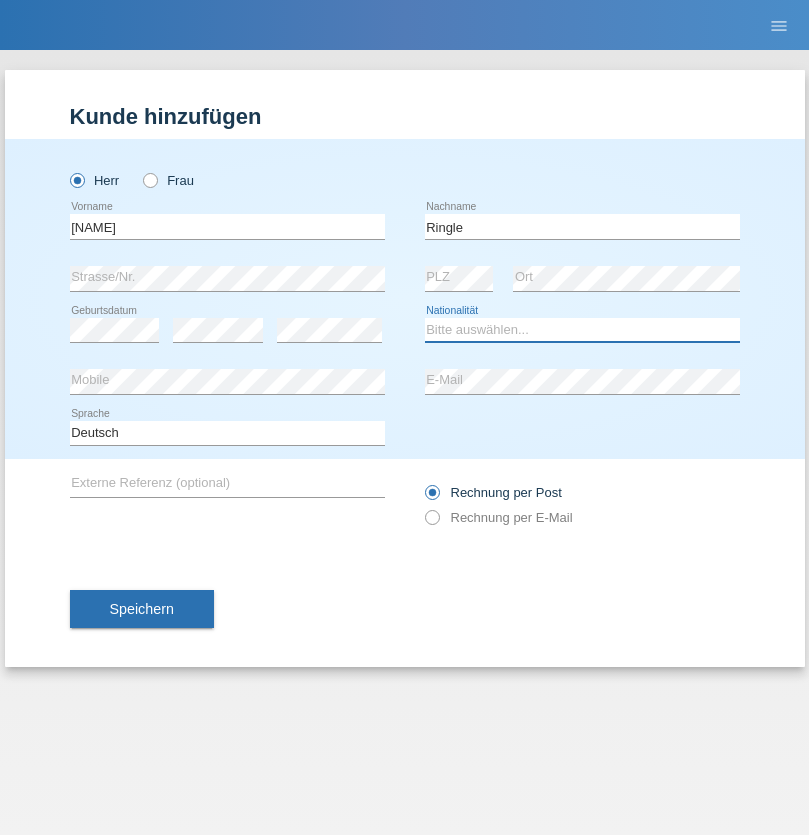 select on "DE" 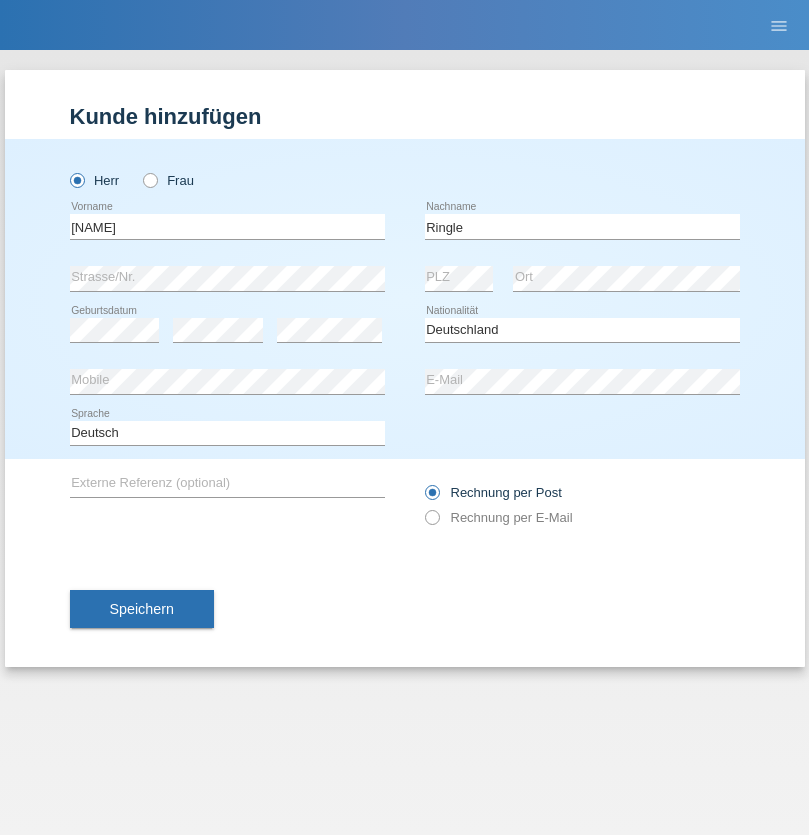 select on "C" 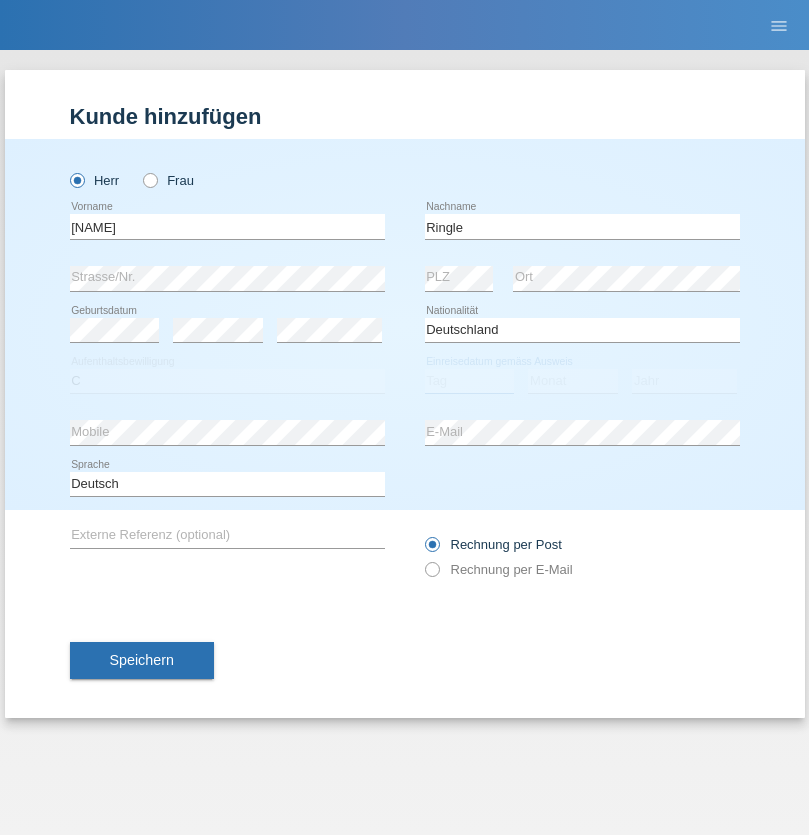 select on "06" 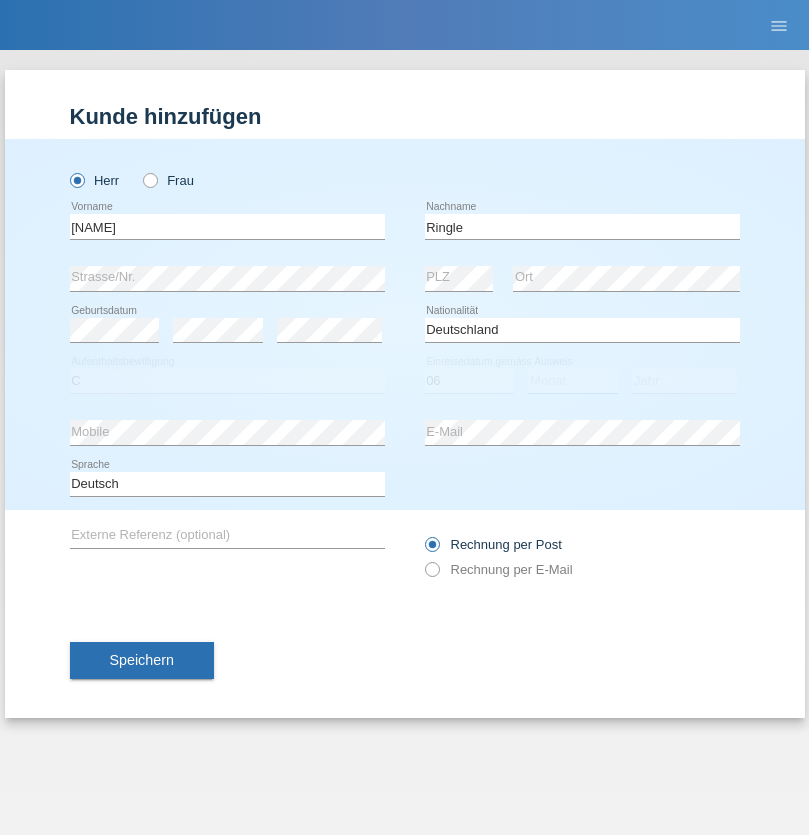 select on "01" 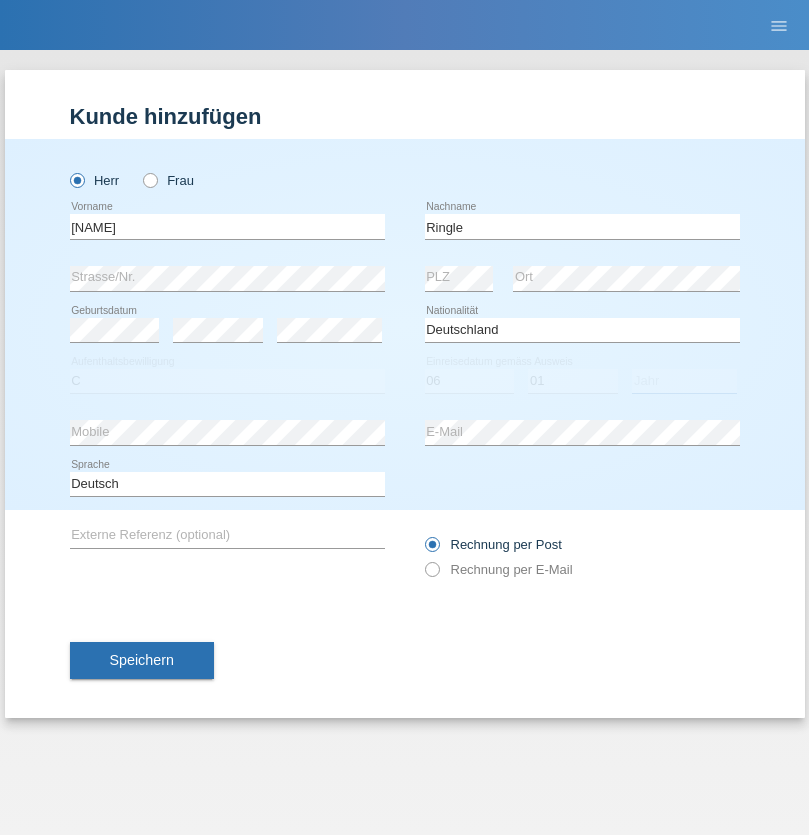 select on "2021" 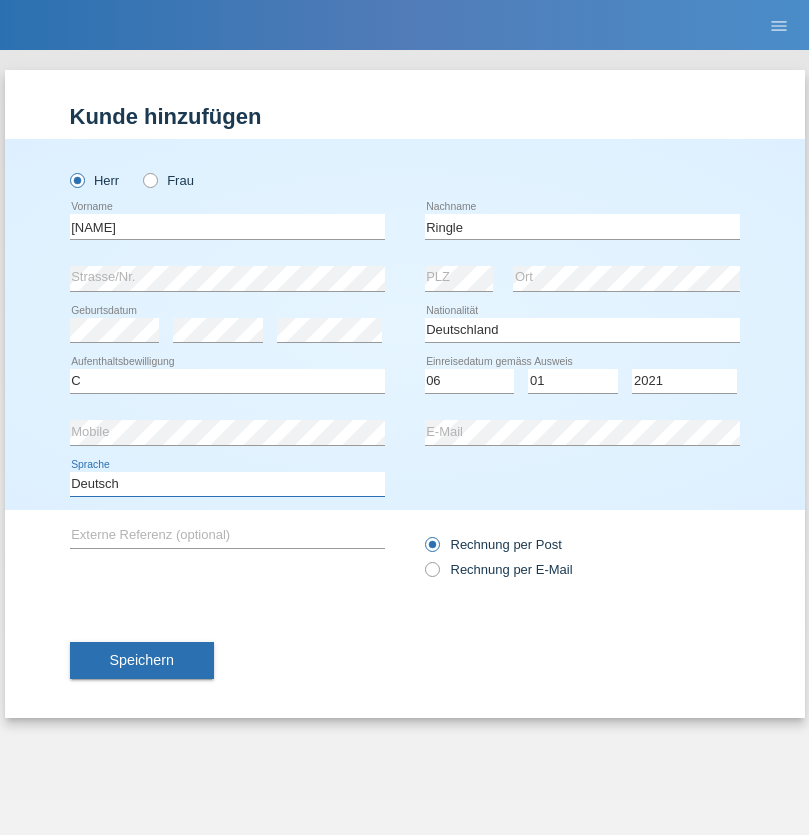 select on "en" 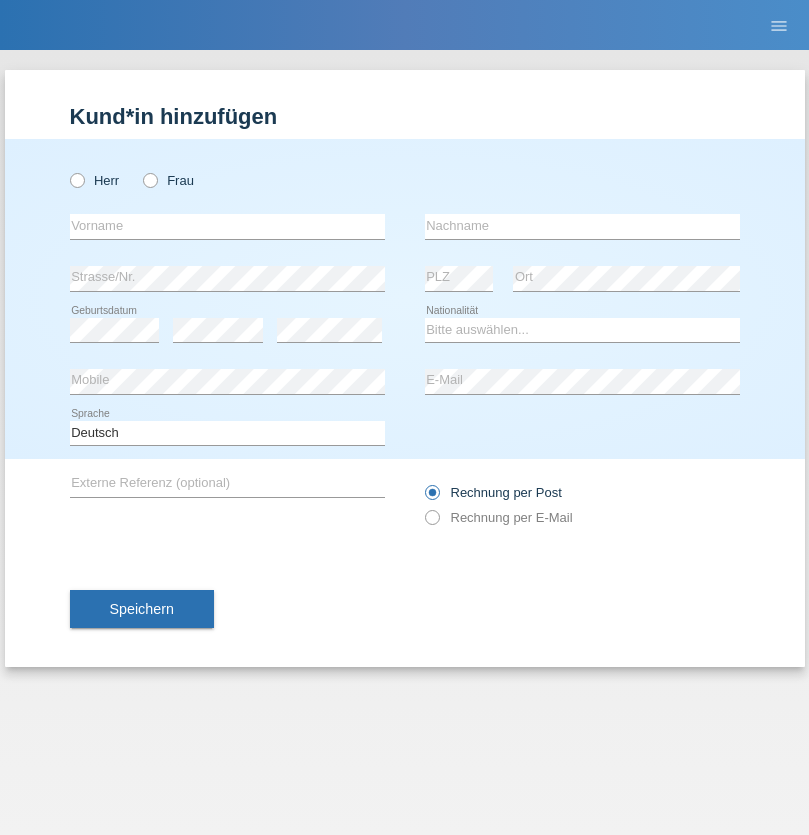 scroll, scrollTop: 0, scrollLeft: 0, axis: both 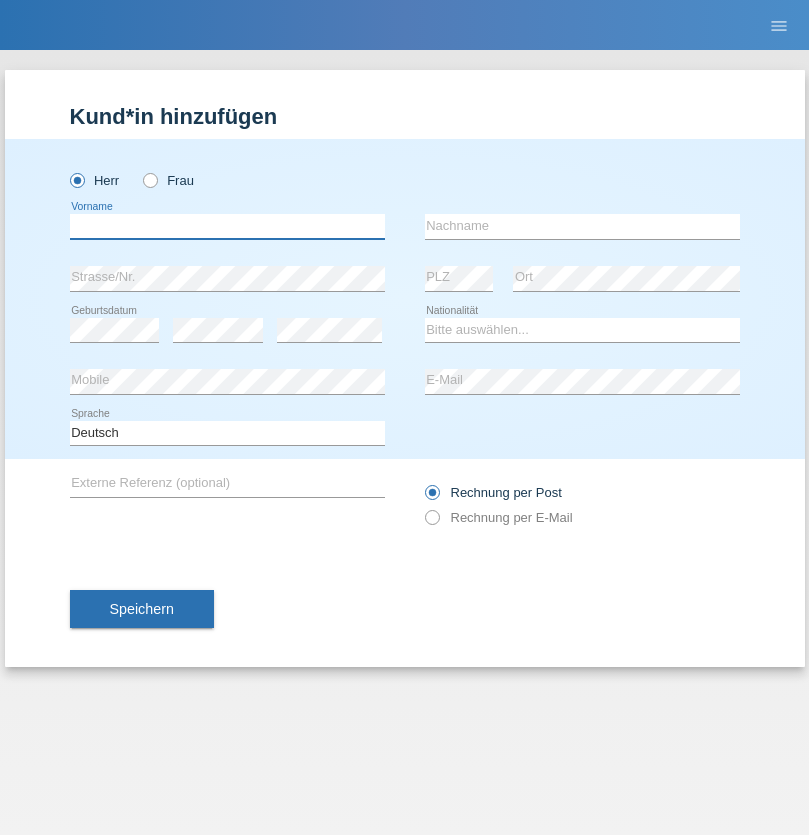 click at bounding box center [227, 226] 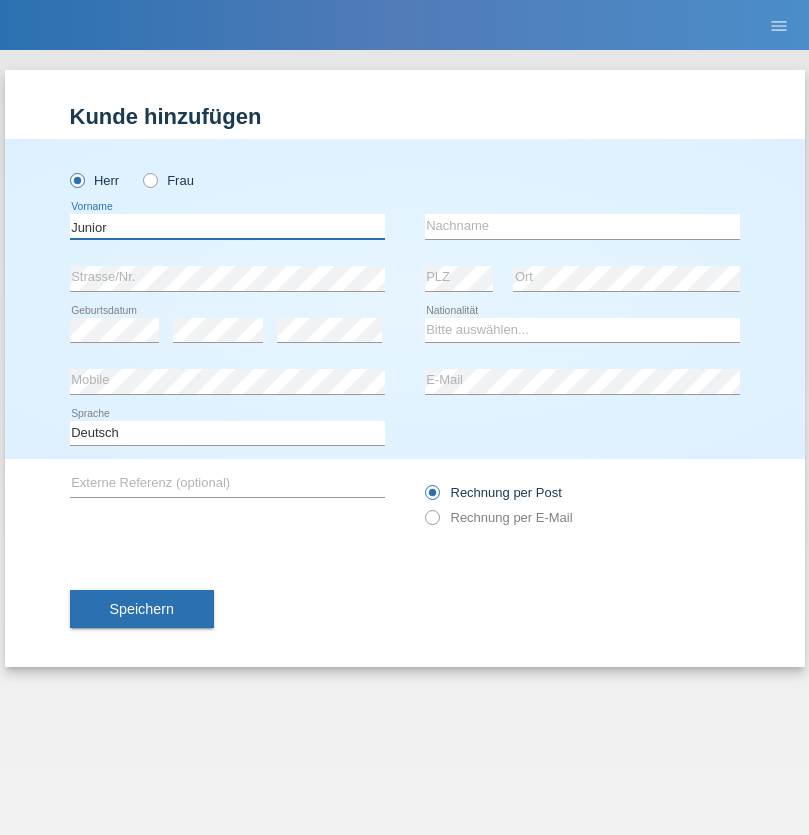 type on "Junior" 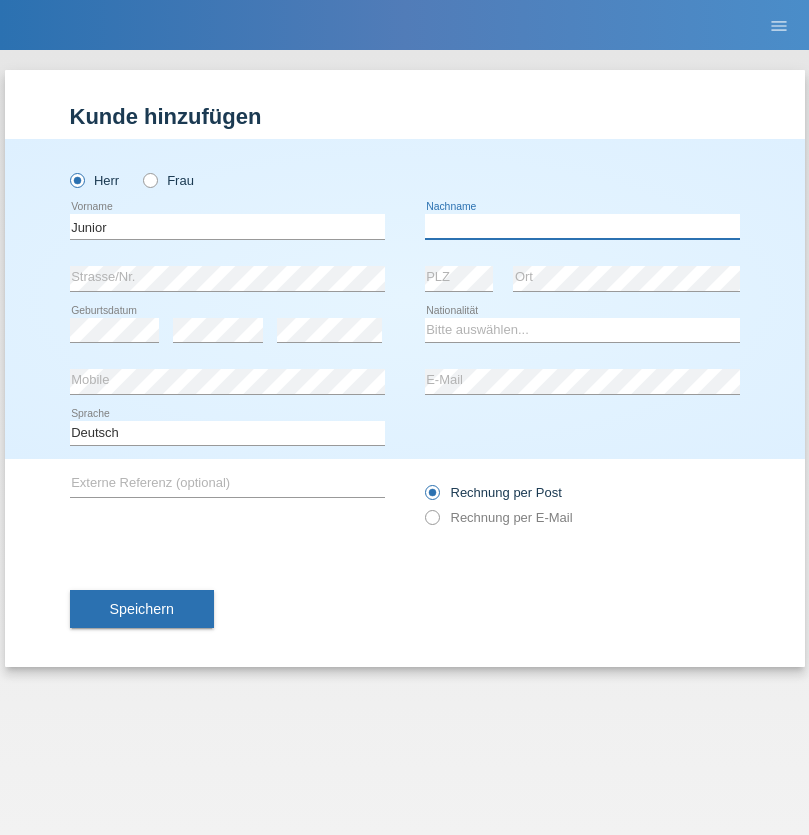 click at bounding box center (582, 226) 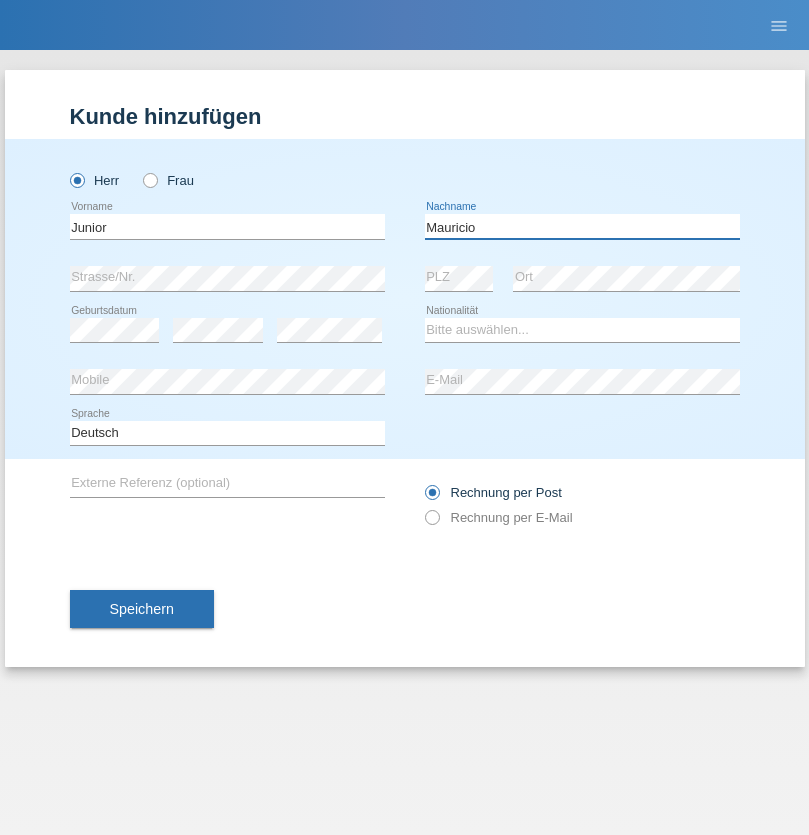 type on "Mauricio" 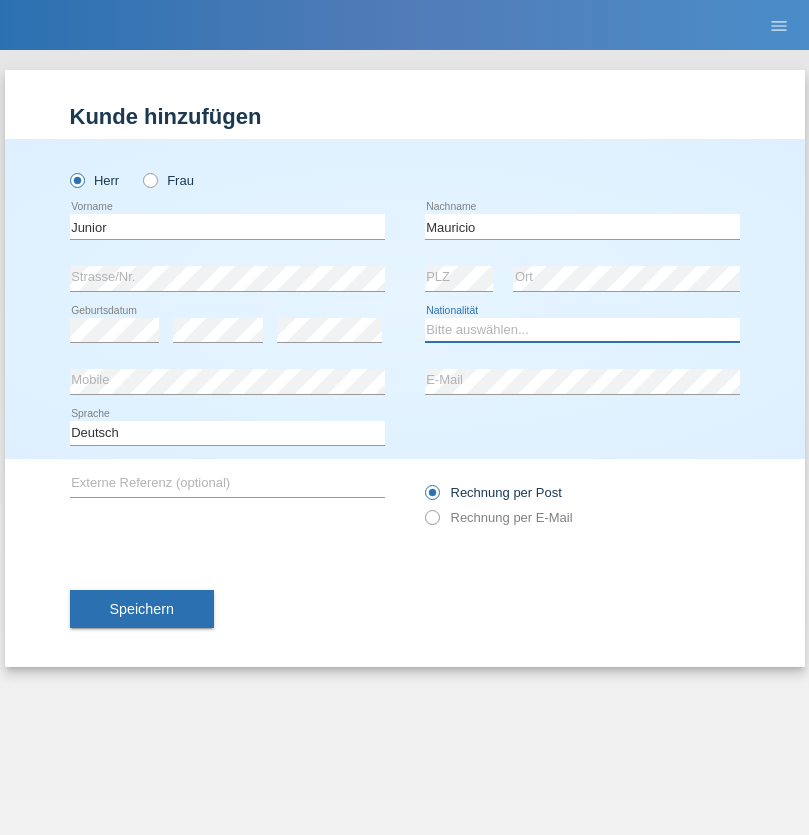 select on "CH" 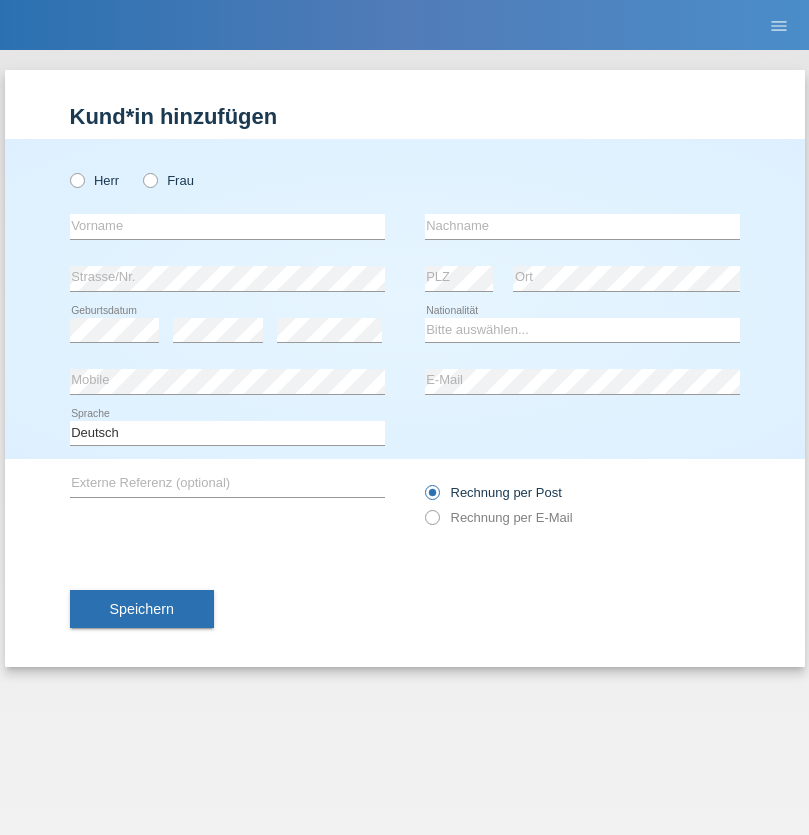 scroll, scrollTop: 0, scrollLeft: 0, axis: both 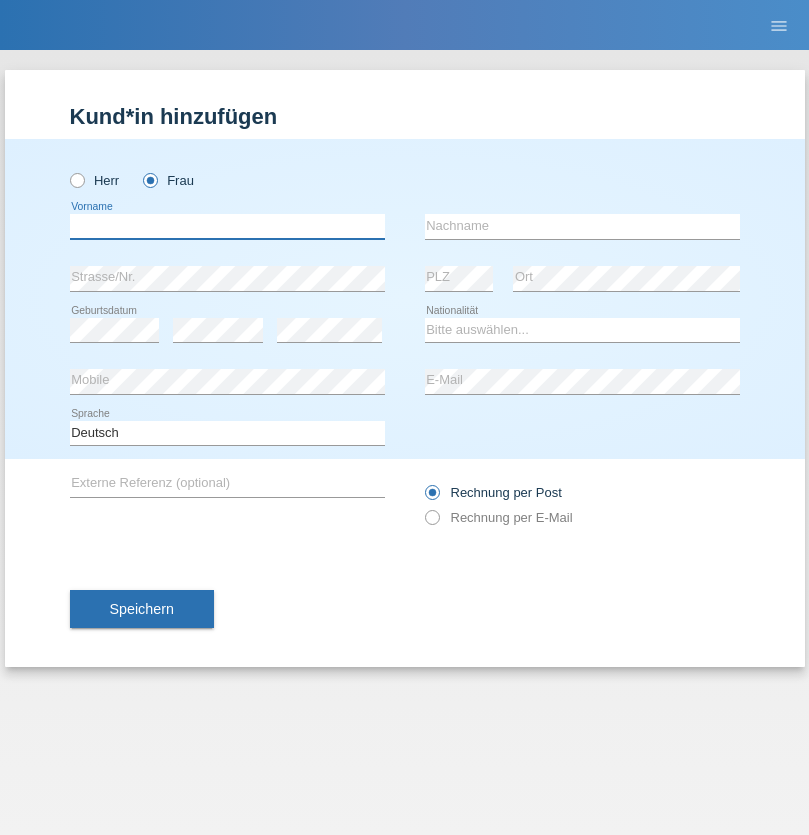 click at bounding box center [227, 226] 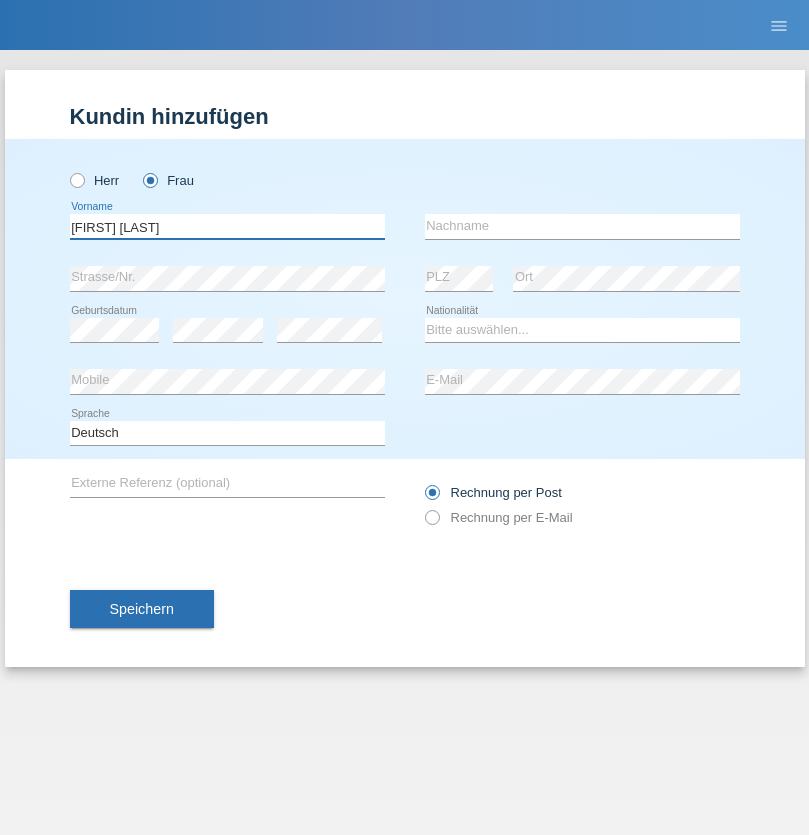 type on "Maria Fernanda" 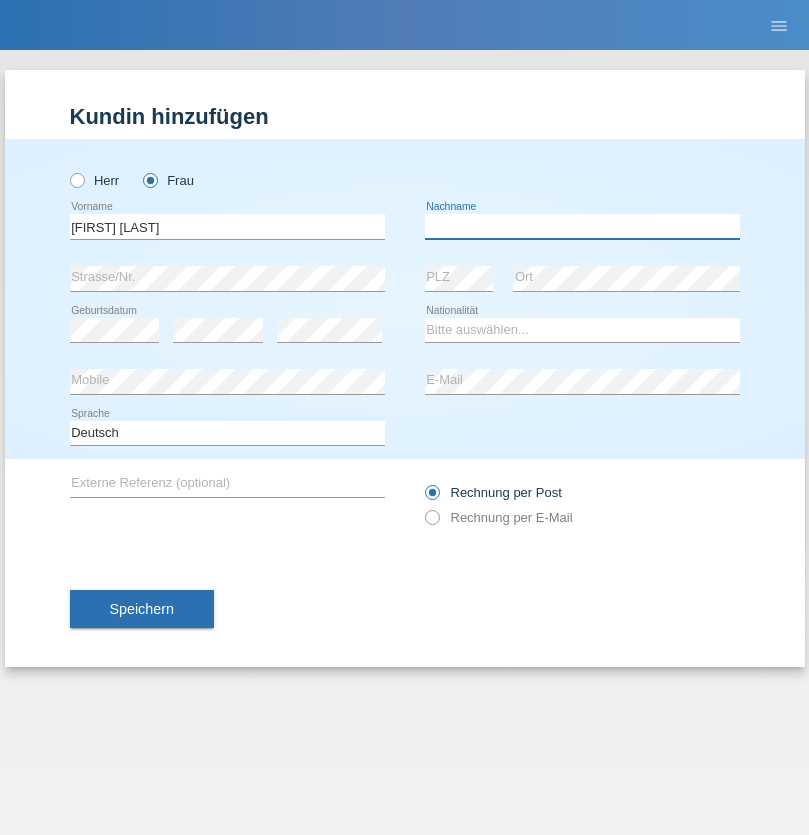 click at bounding box center [582, 226] 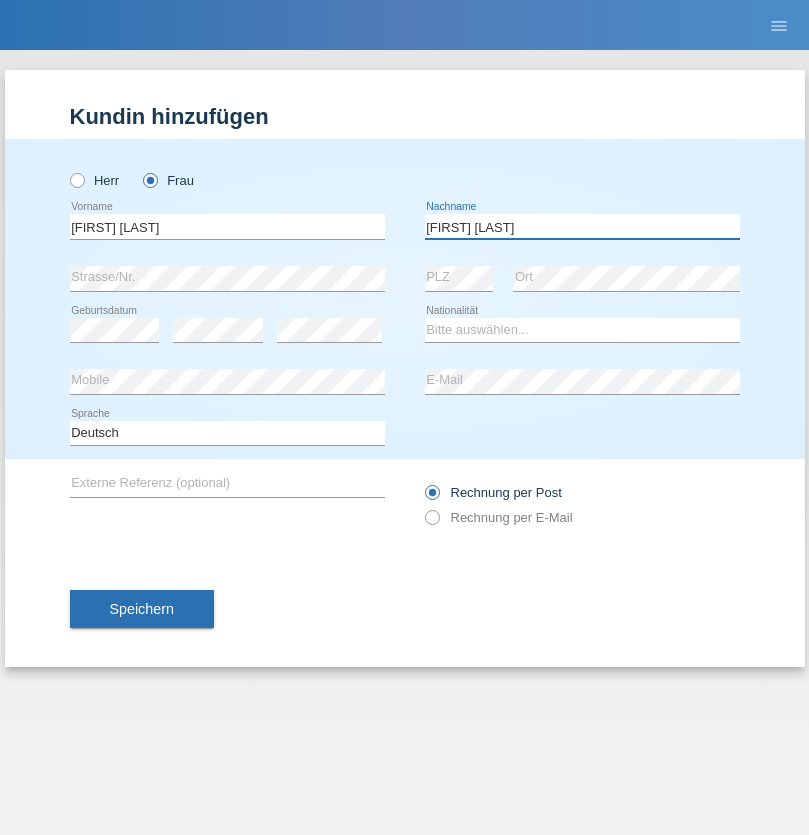 type on "Knusel Campillo" 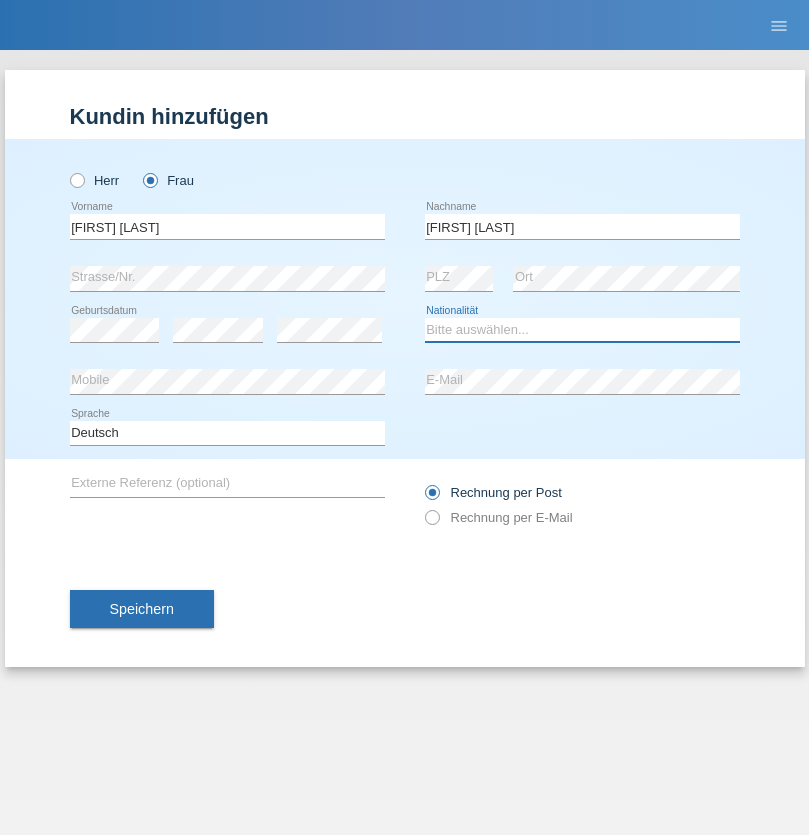 select on "CH" 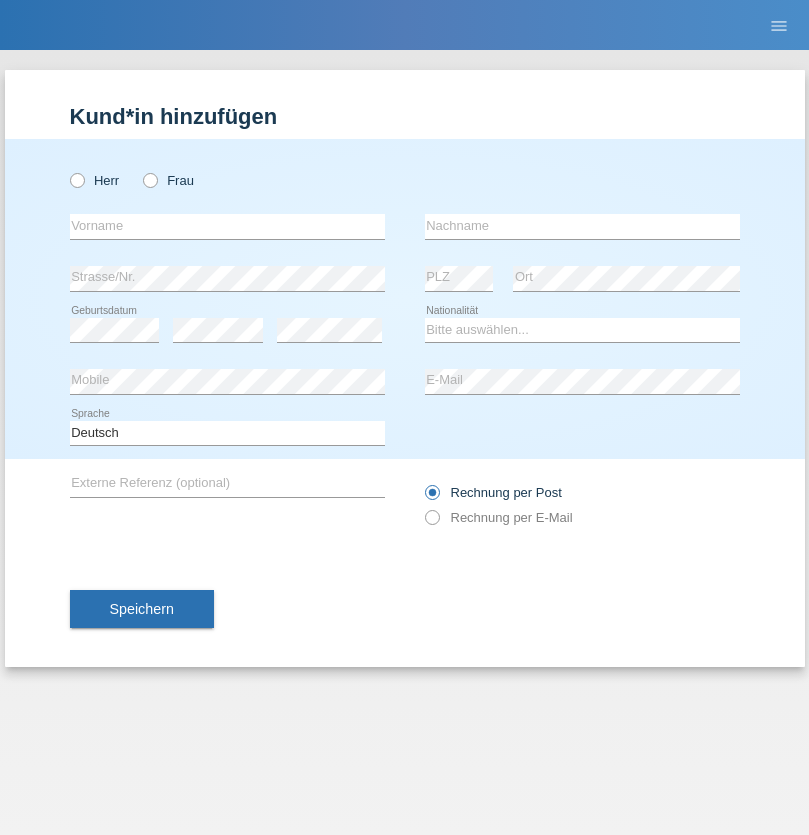 scroll, scrollTop: 0, scrollLeft: 0, axis: both 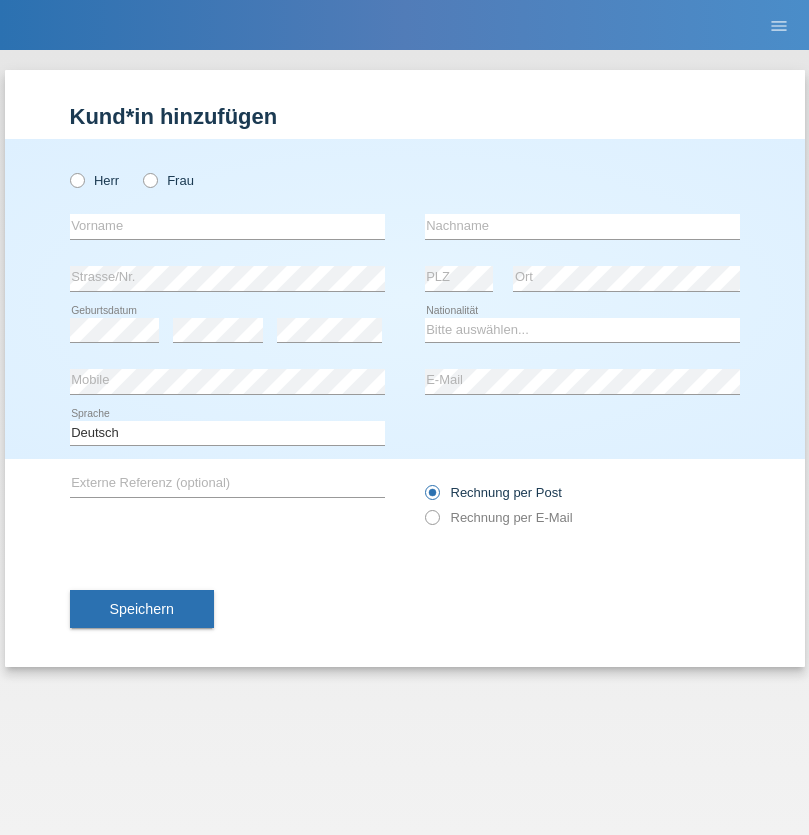 radio on "true" 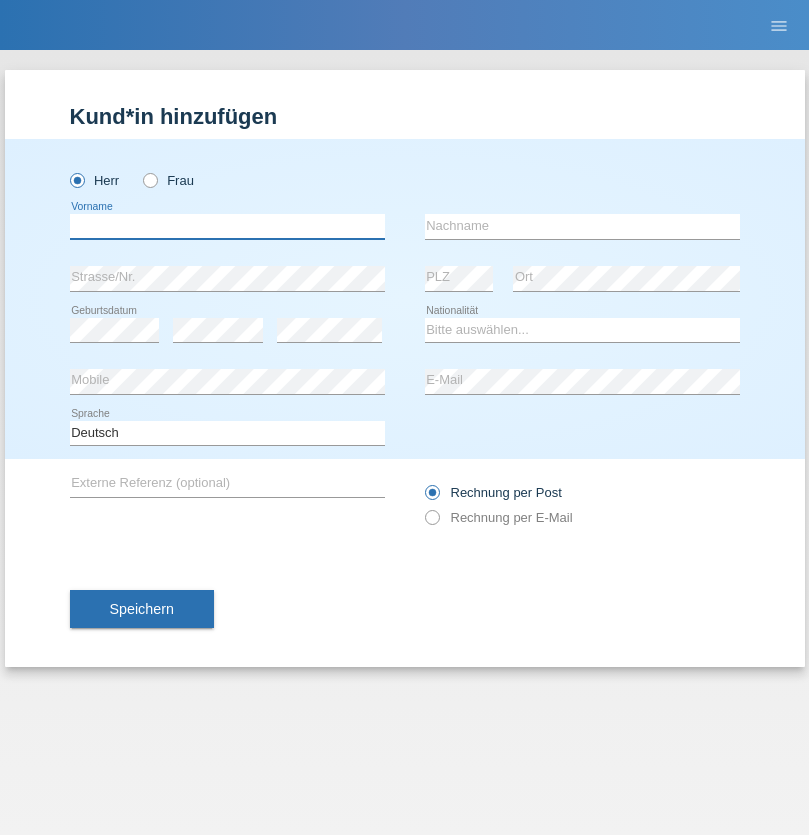 click at bounding box center [227, 226] 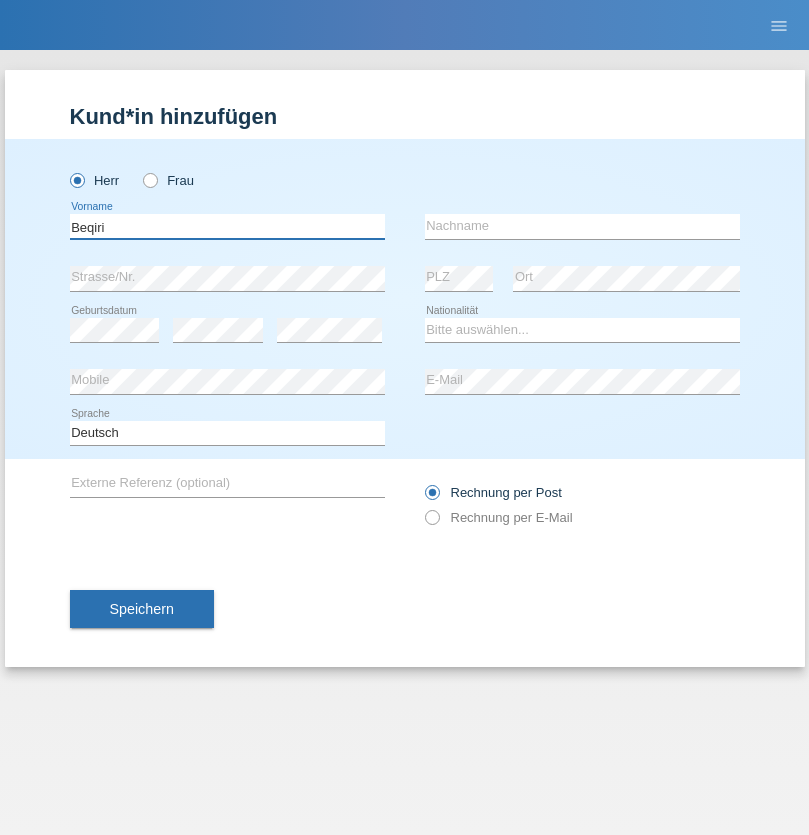 type on "Beqiri" 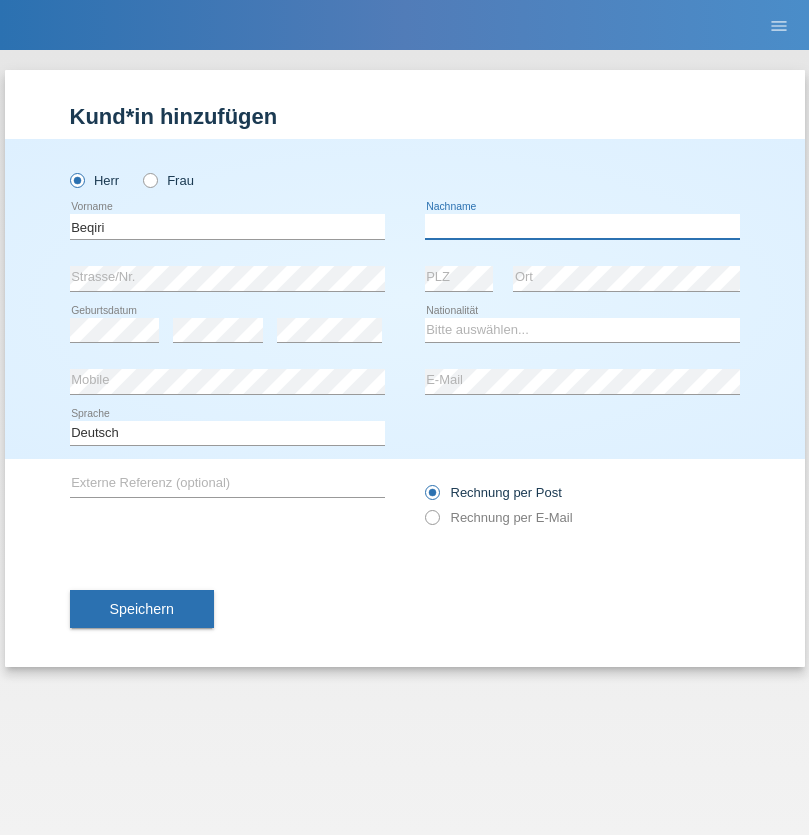 click at bounding box center [582, 226] 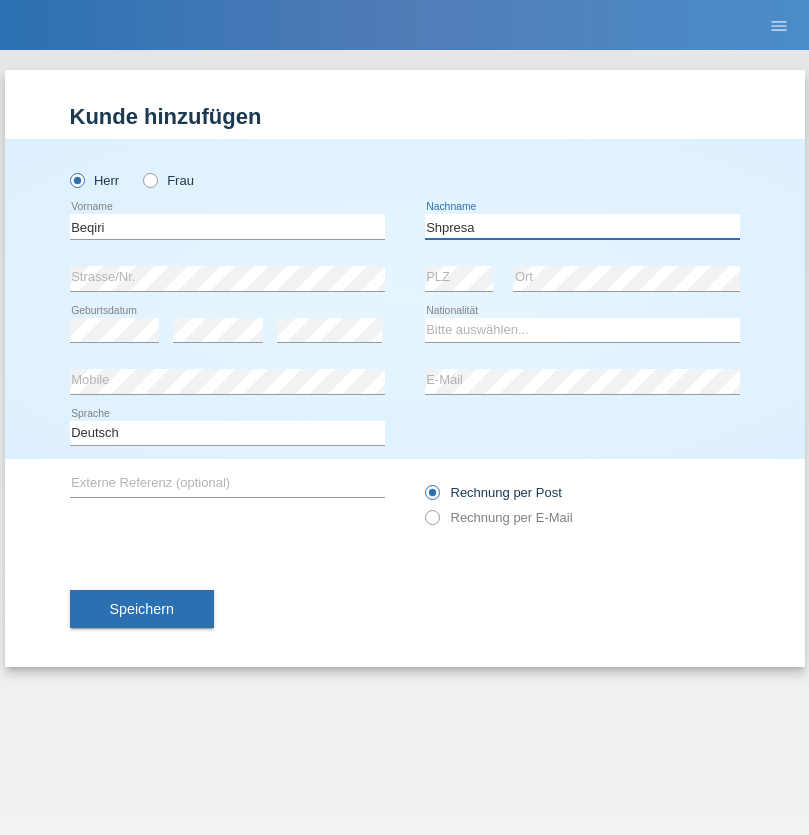 type on "Shpresa" 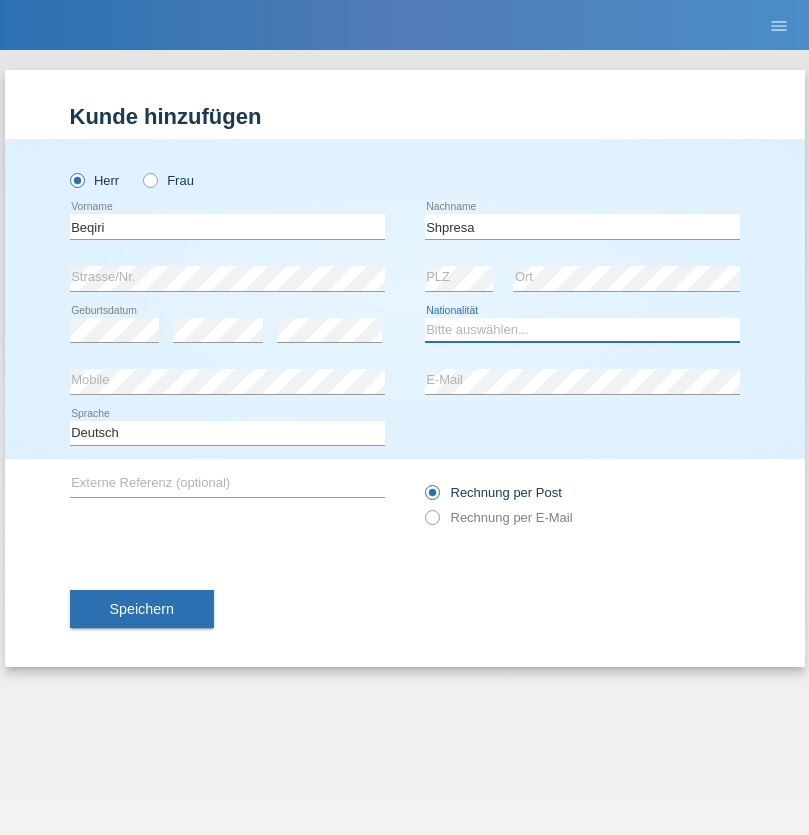 select on "XK" 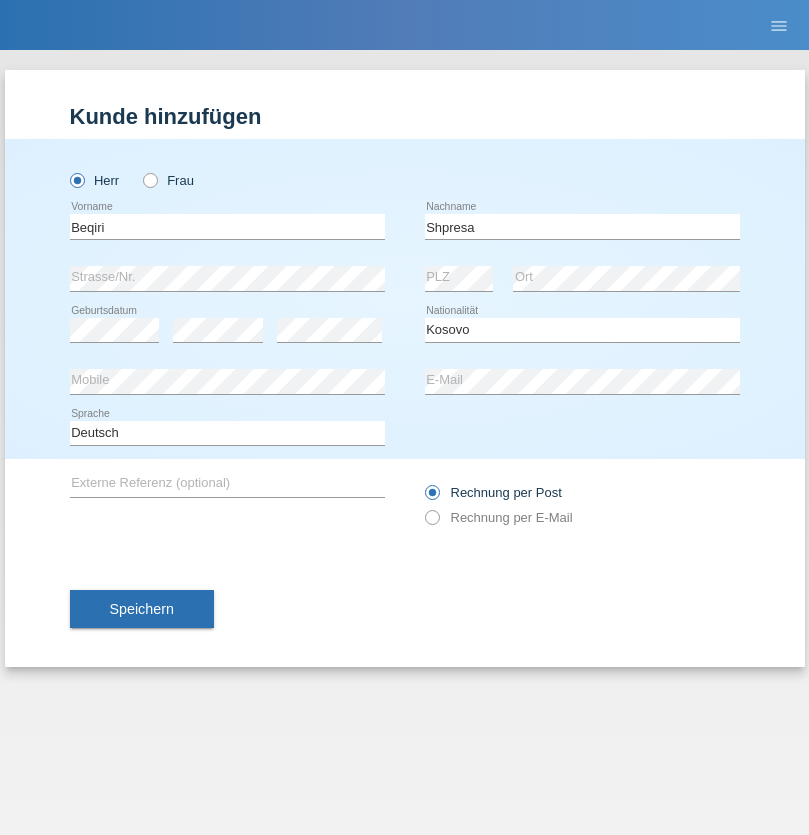 select on "C" 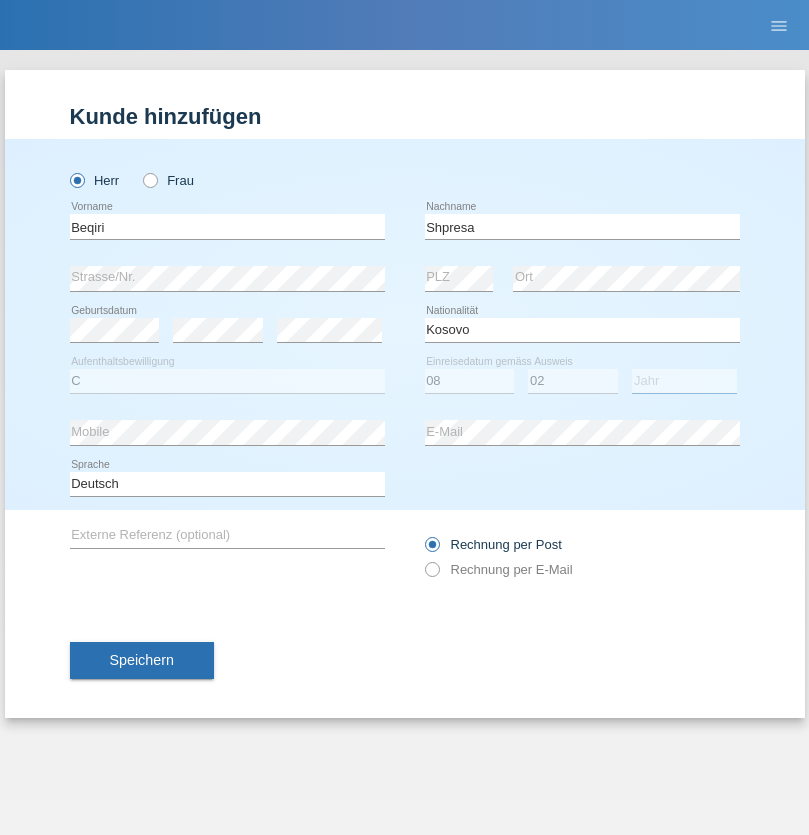 select on "1979" 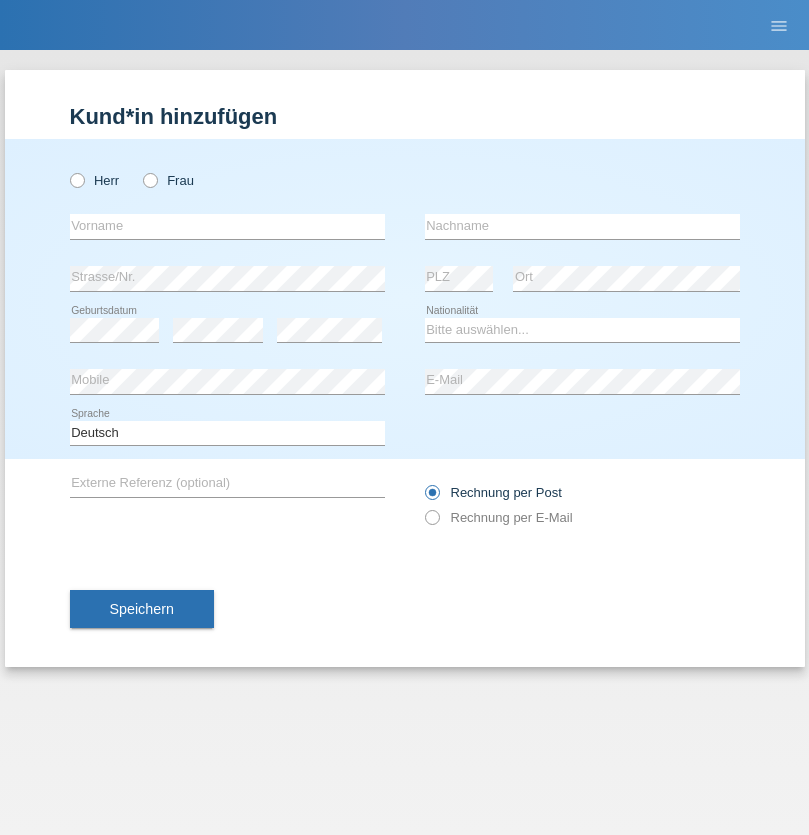 scroll, scrollTop: 0, scrollLeft: 0, axis: both 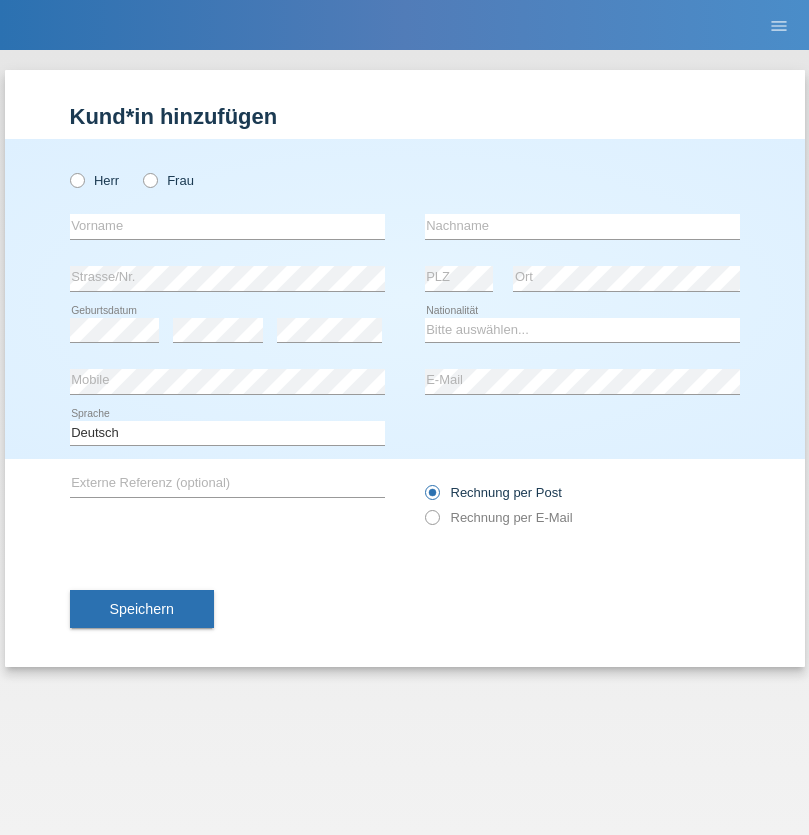 radio on "true" 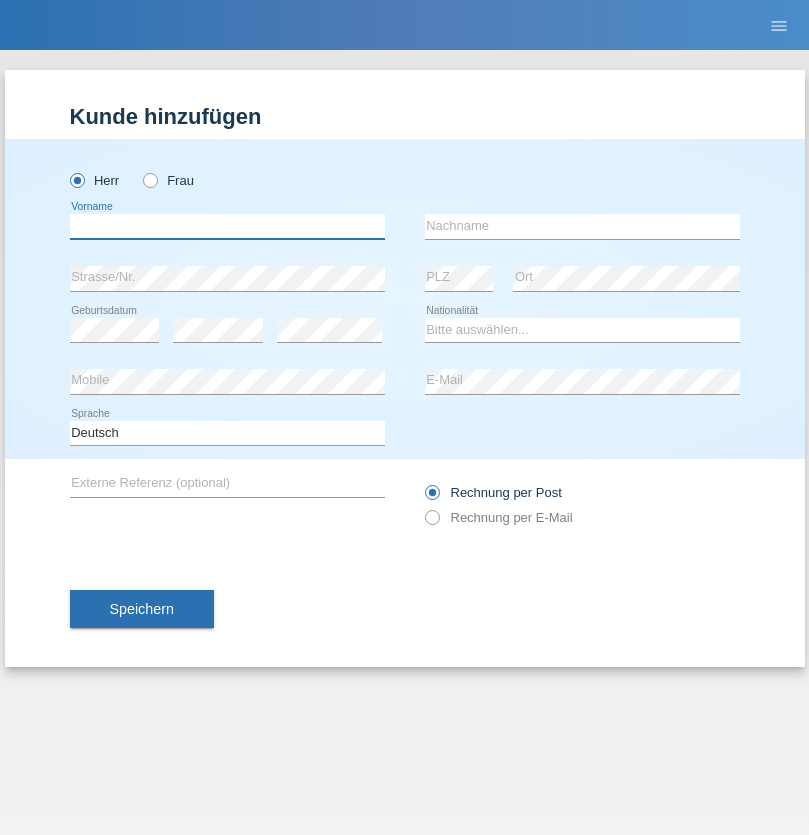 click at bounding box center [227, 226] 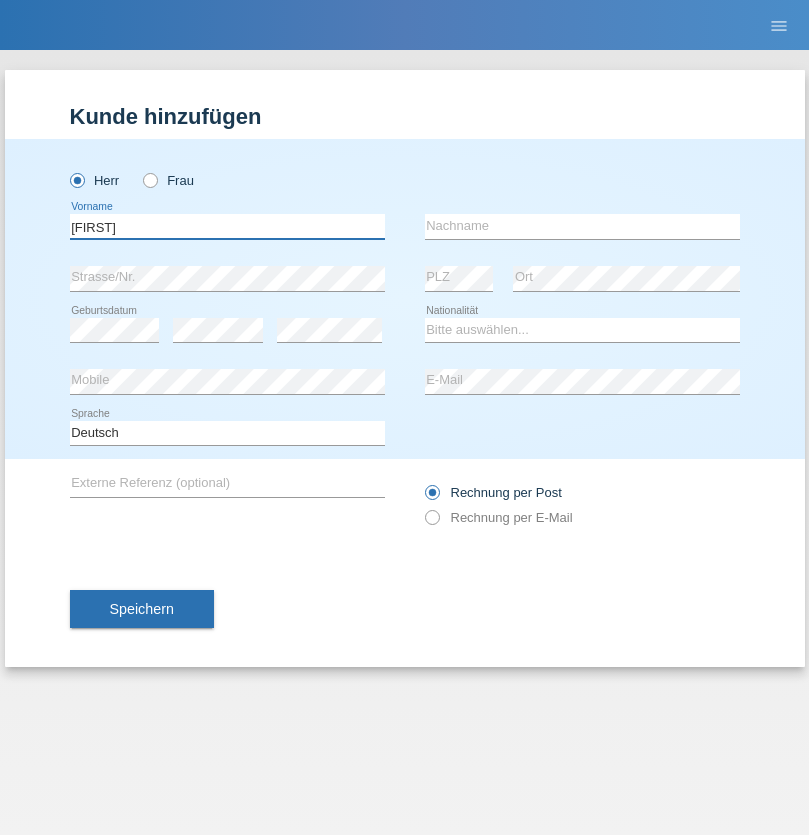 type on "Timo" 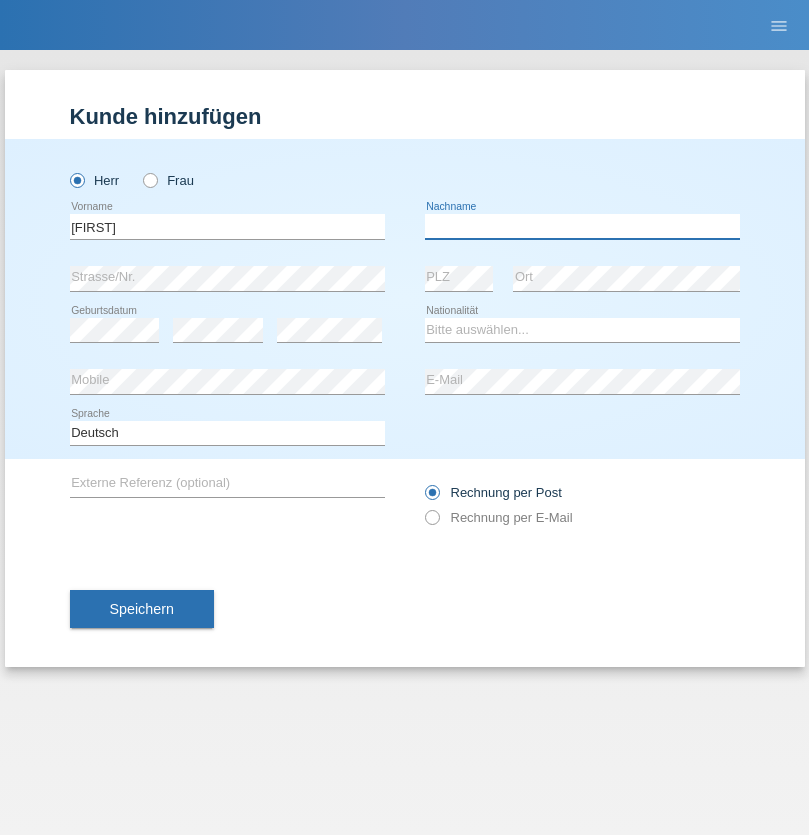 click at bounding box center (582, 226) 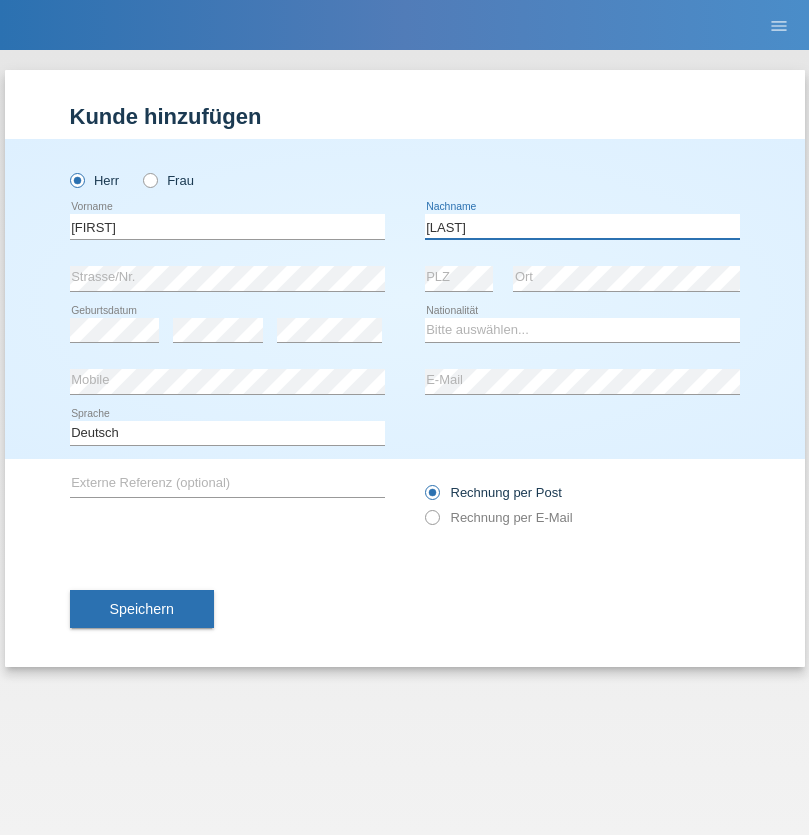 type on "Ledermann" 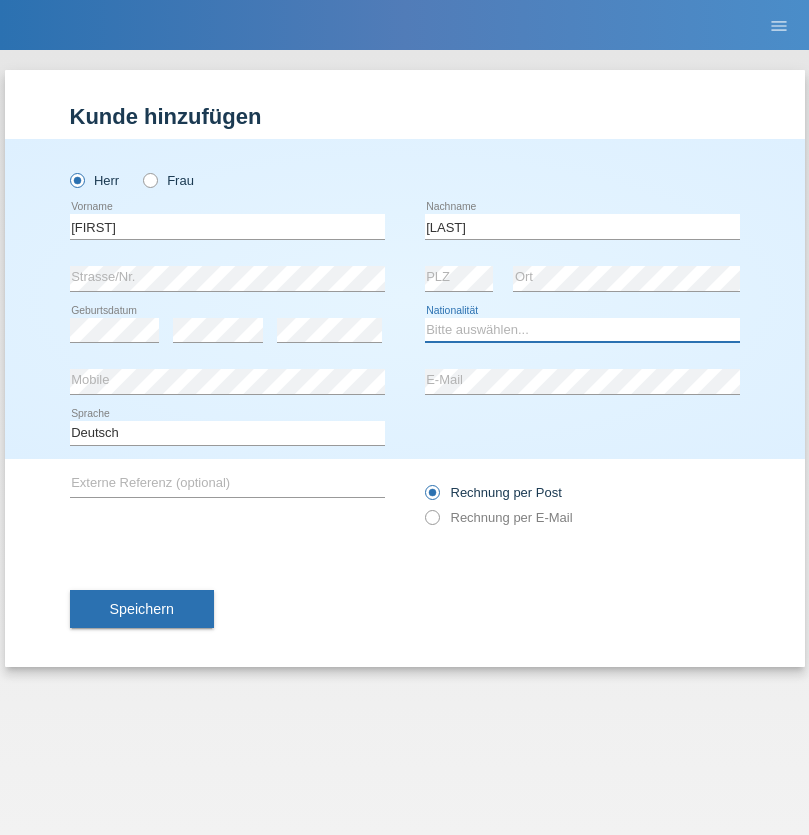 select on "CH" 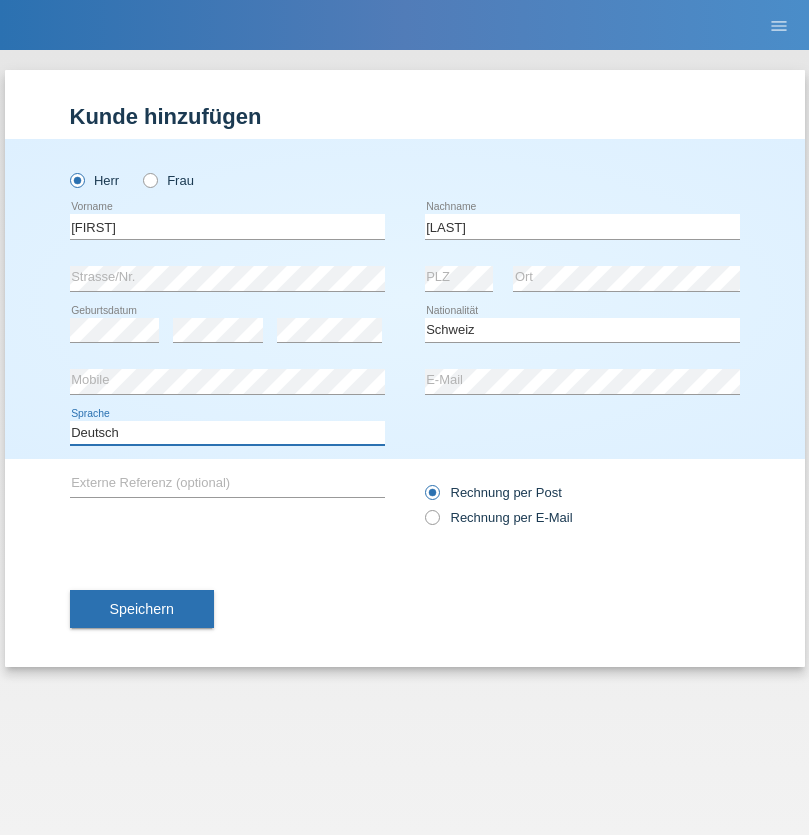 select on "en" 